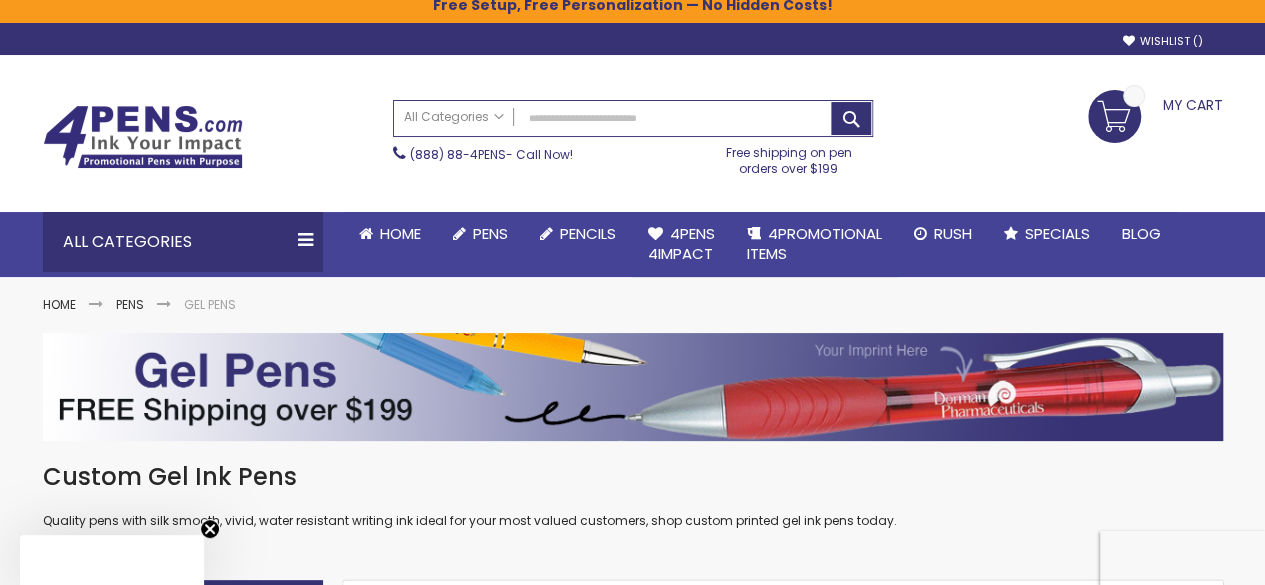 scroll, scrollTop: 245, scrollLeft: 0, axis: vertical 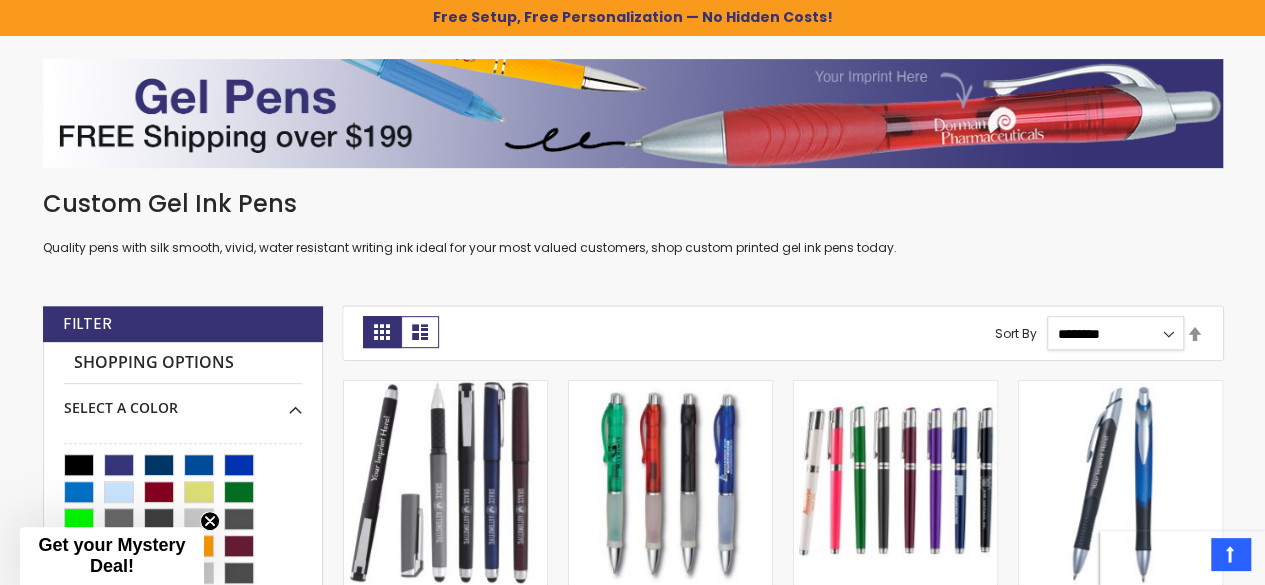 click on "**********" at bounding box center [1115, 333] 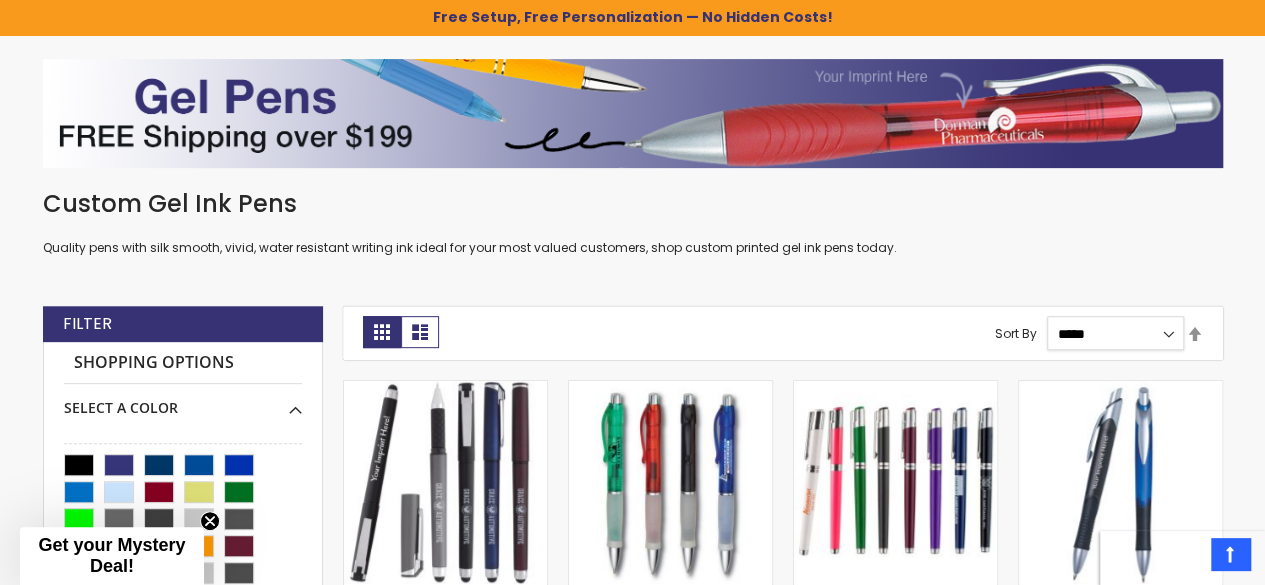 click on "**********" at bounding box center (1115, 333) 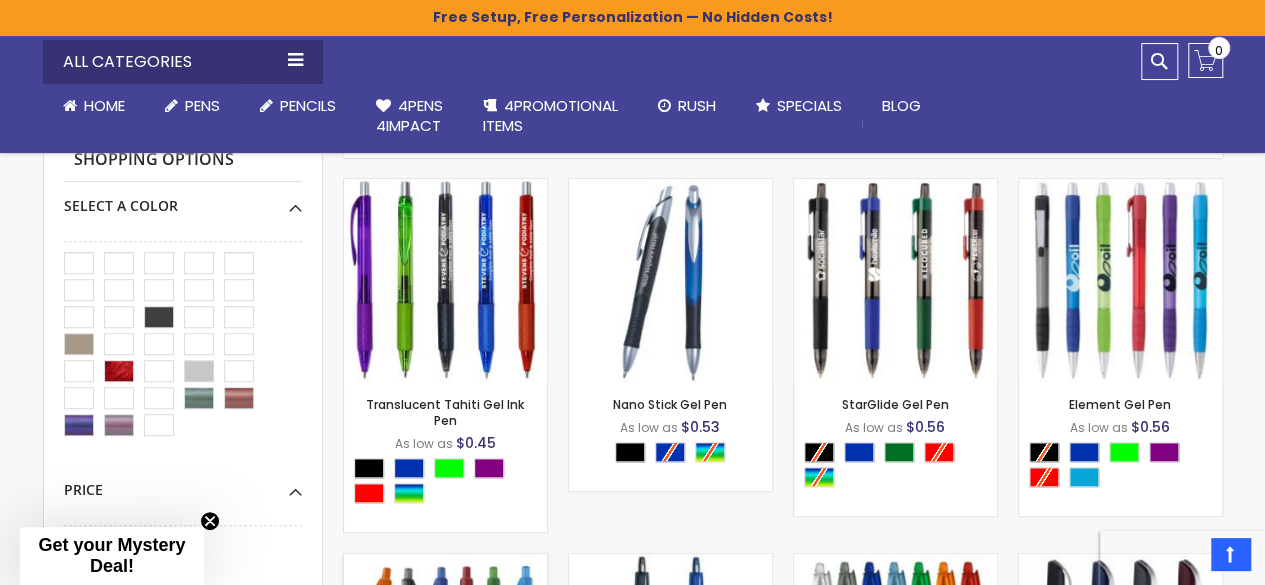 scroll, scrollTop: 490, scrollLeft: 0, axis: vertical 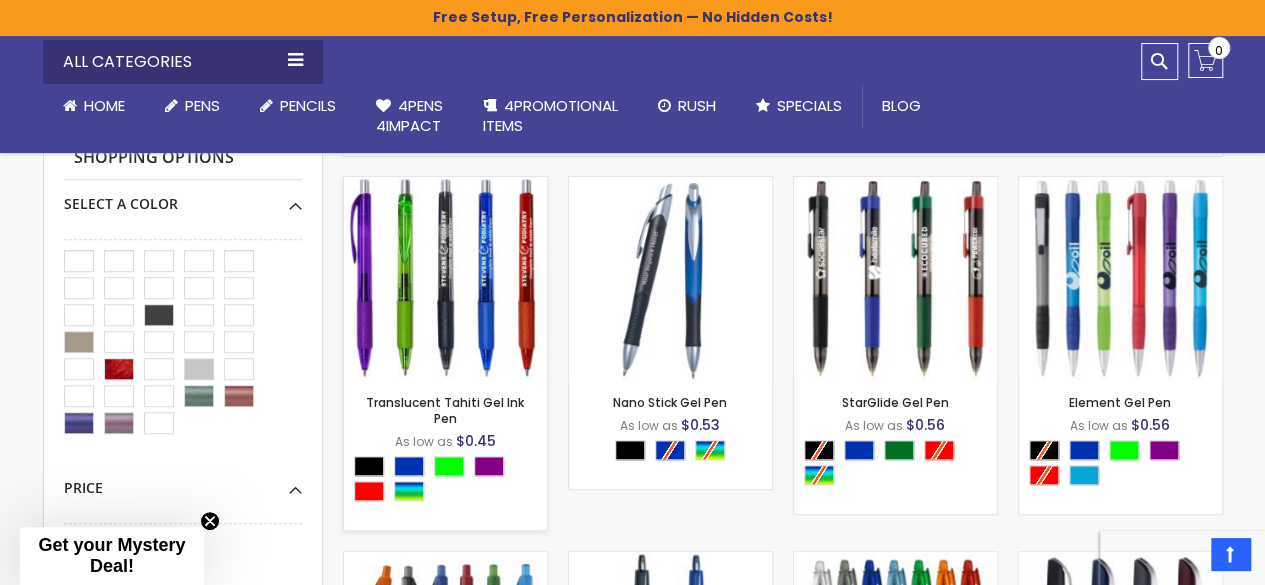 click at bounding box center [445, 278] 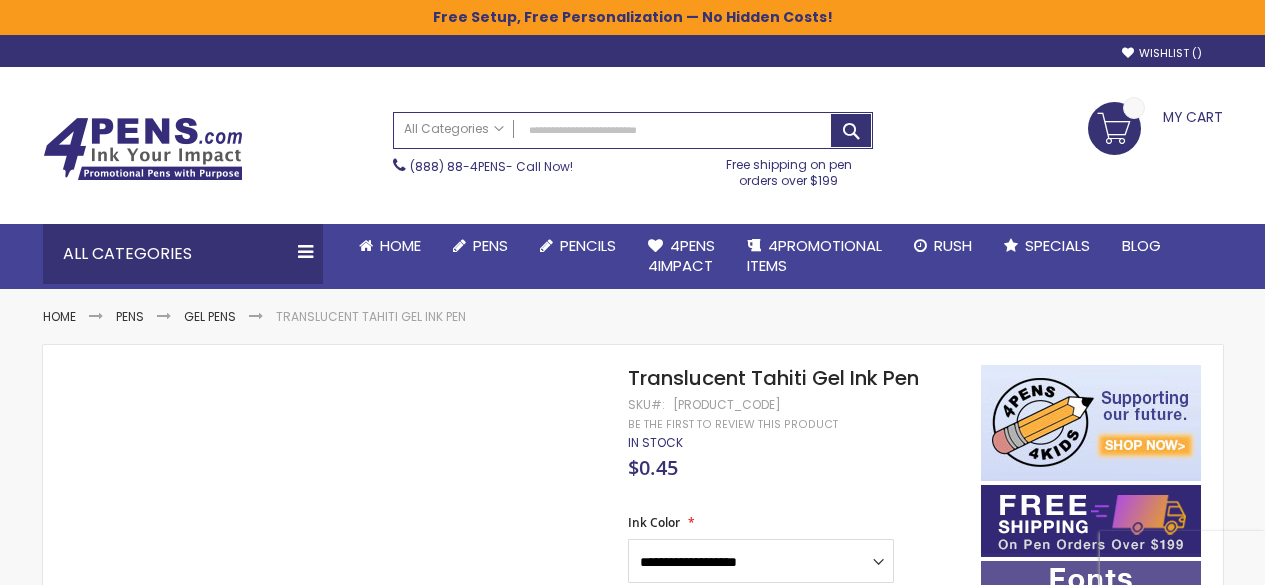 scroll, scrollTop: 0, scrollLeft: 0, axis: both 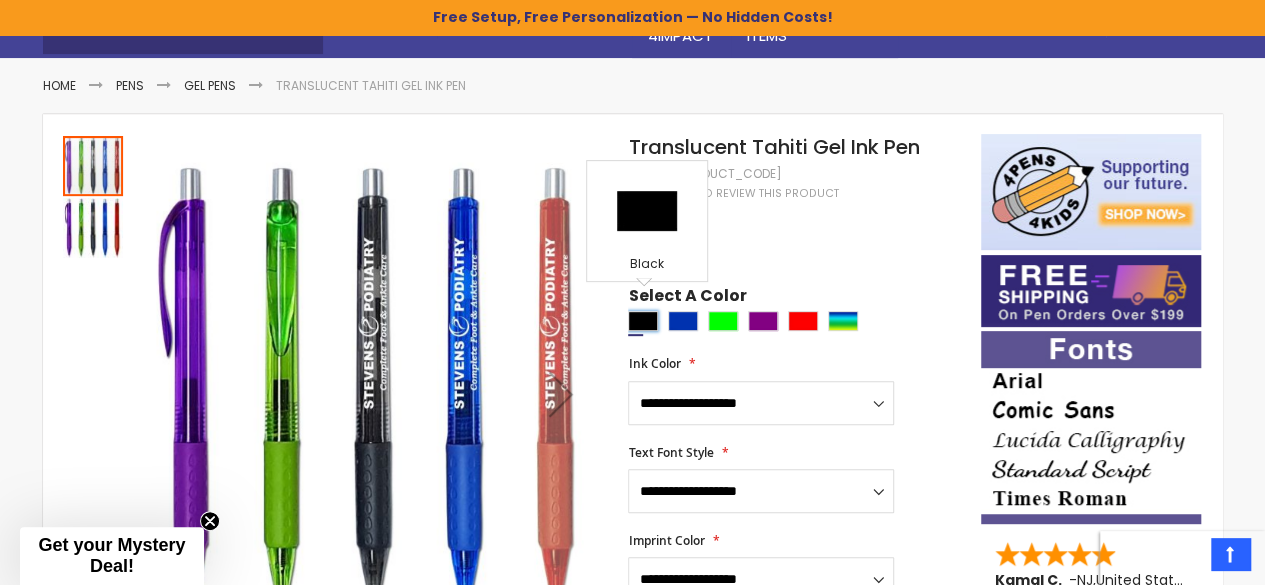 click at bounding box center [643, 321] 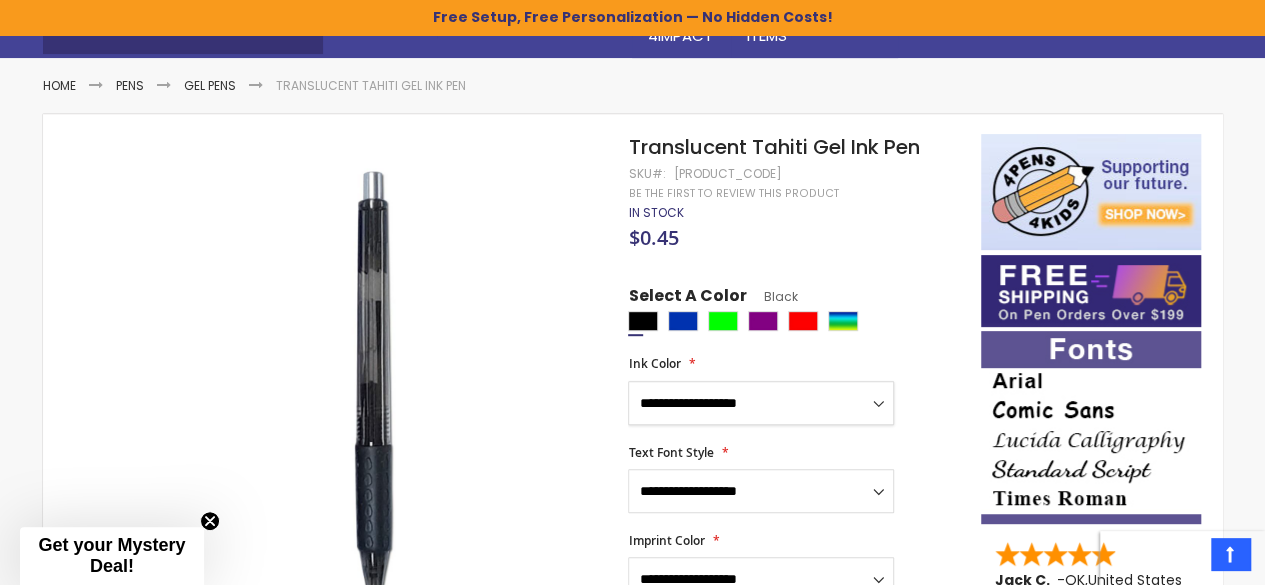 click on "**********" at bounding box center [761, 403] 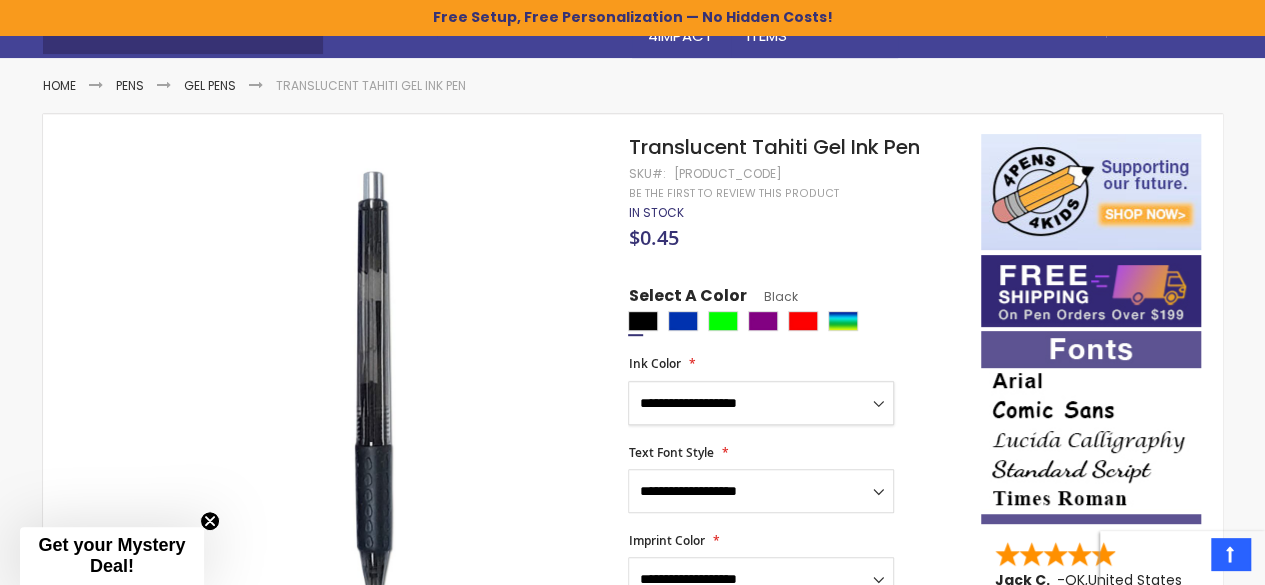select on "*****" 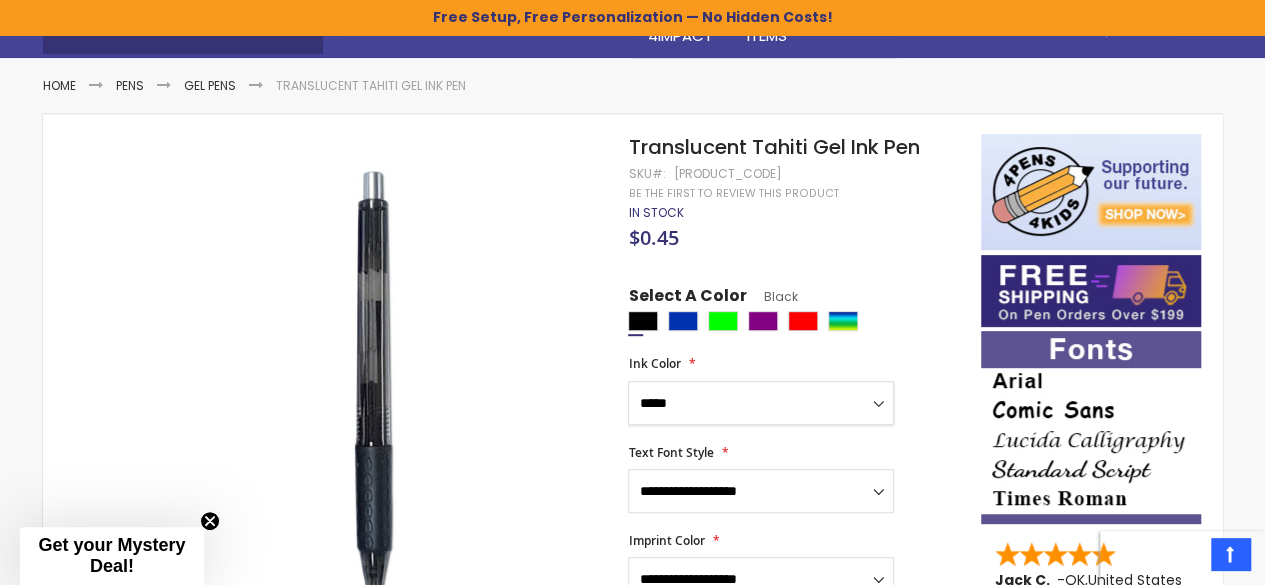 click on "**********" at bounding box center [761, 403] 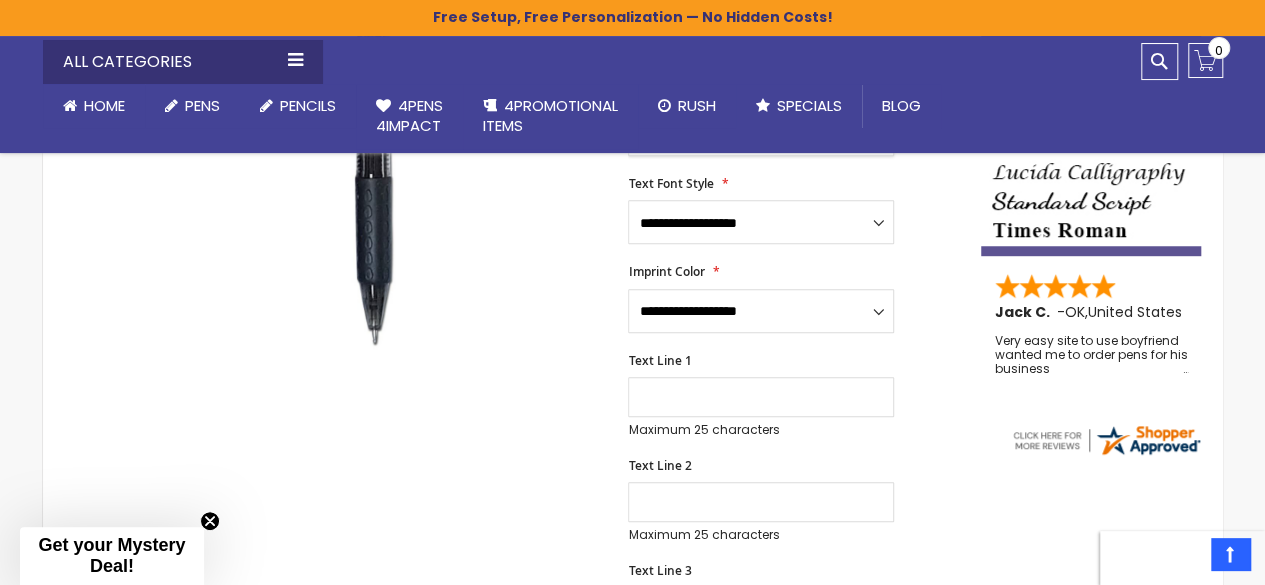 scroll, scrollTop: 500, scrollLeft: 0, axis: vertical 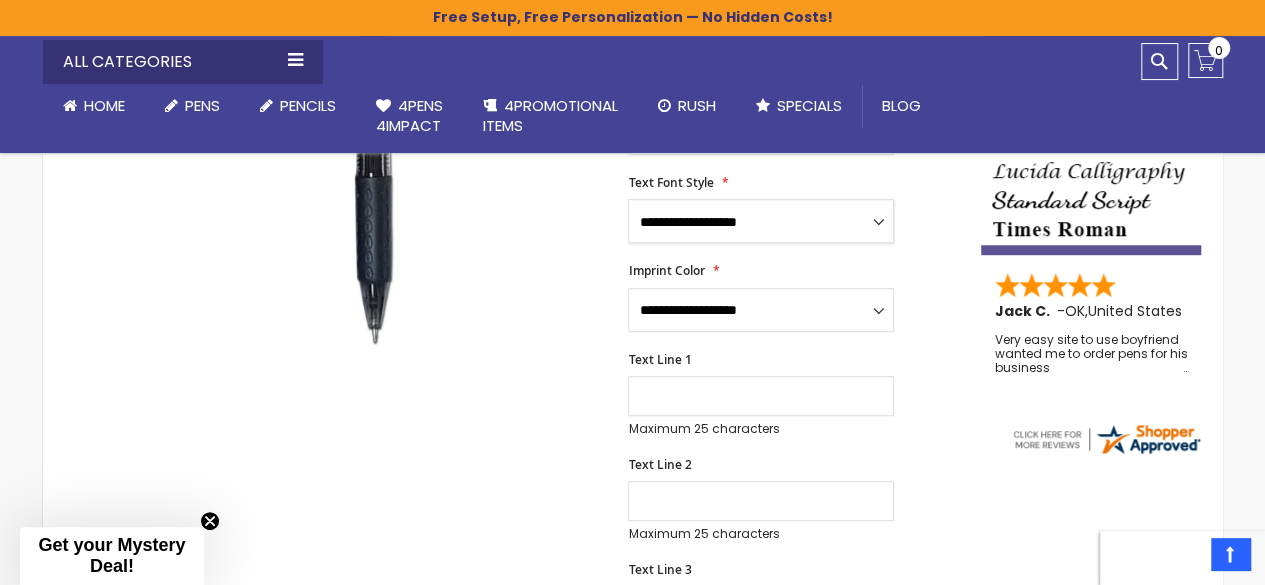 click on "**********" at bounding box center [761, 221] 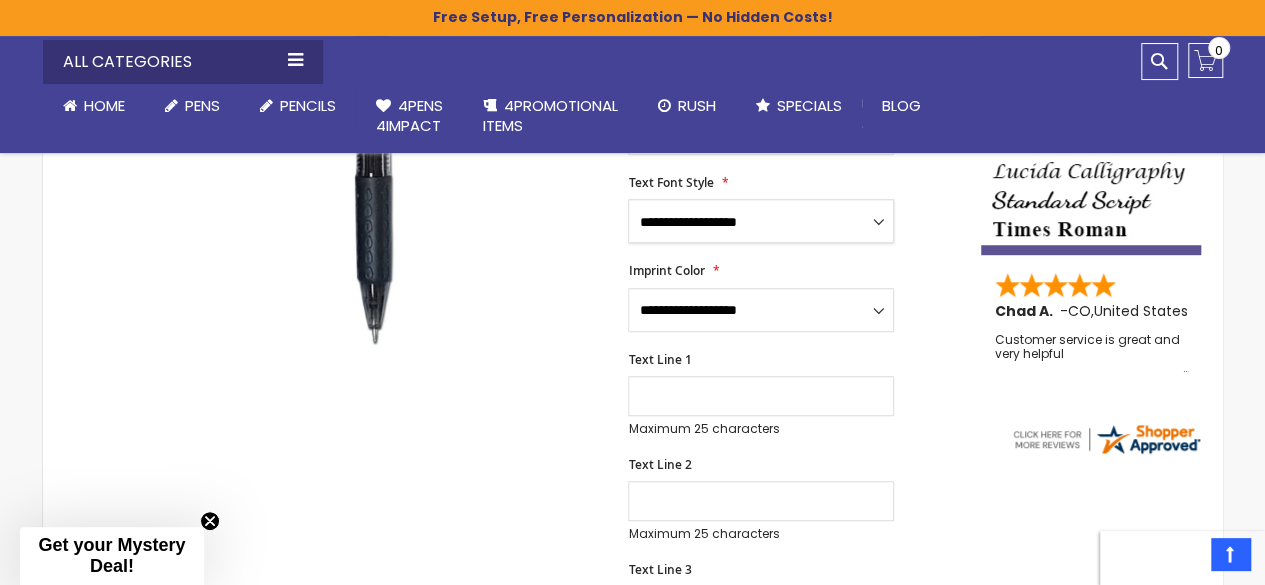 select on "*****" 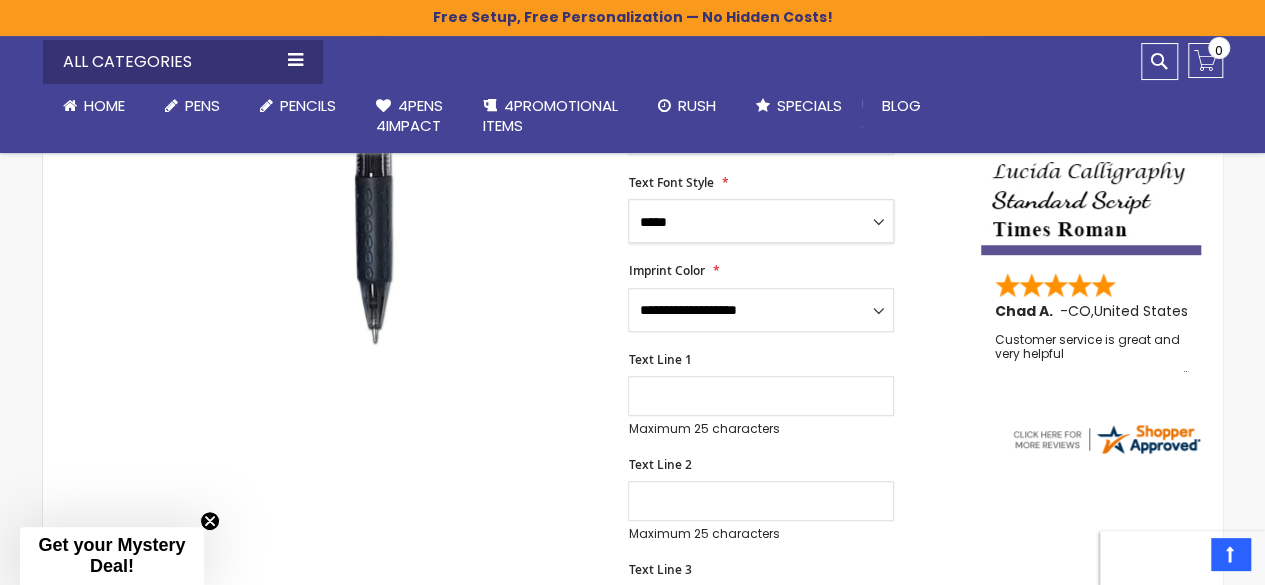 click on "**********" at bounding box center [761, 221] 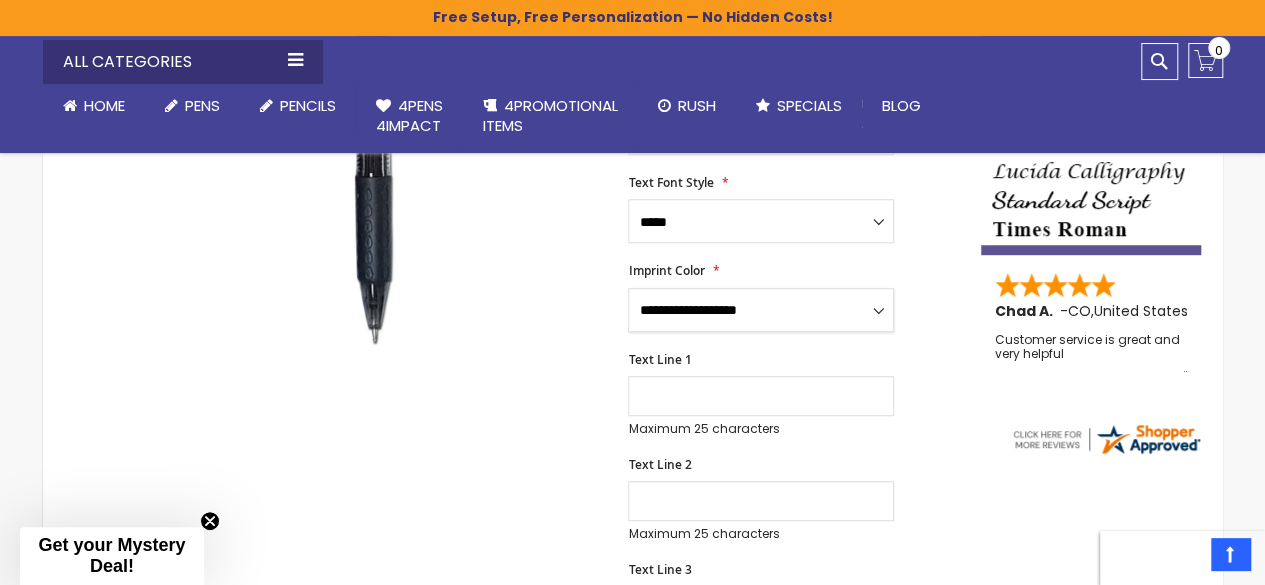 click on "**********" at bounding box center [761, 310] 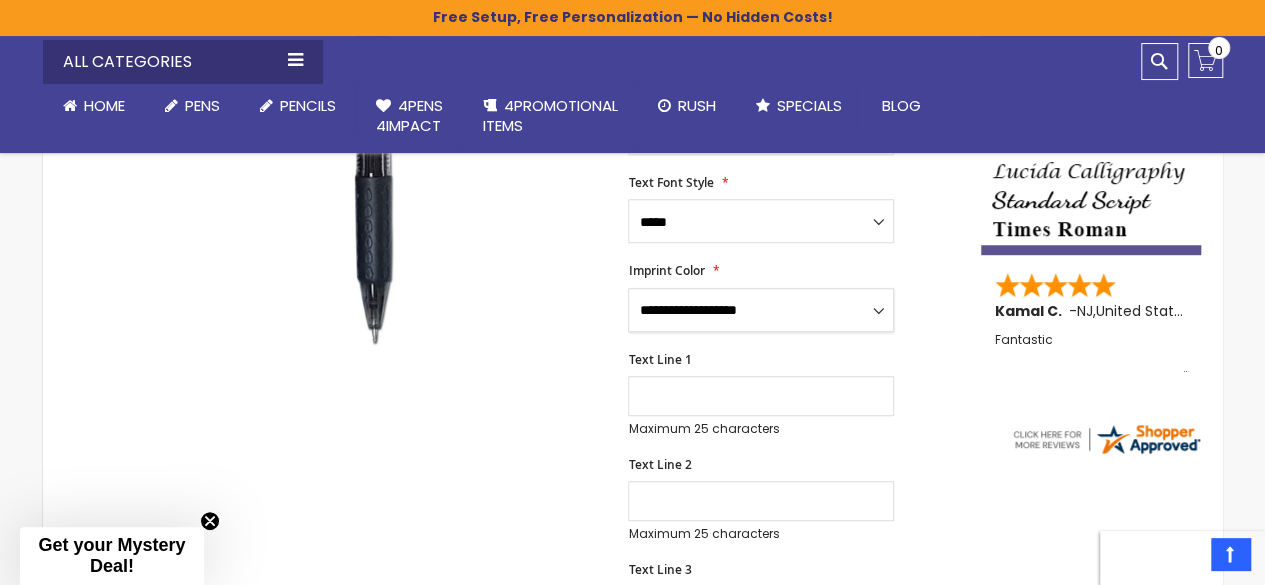 select on "*****" 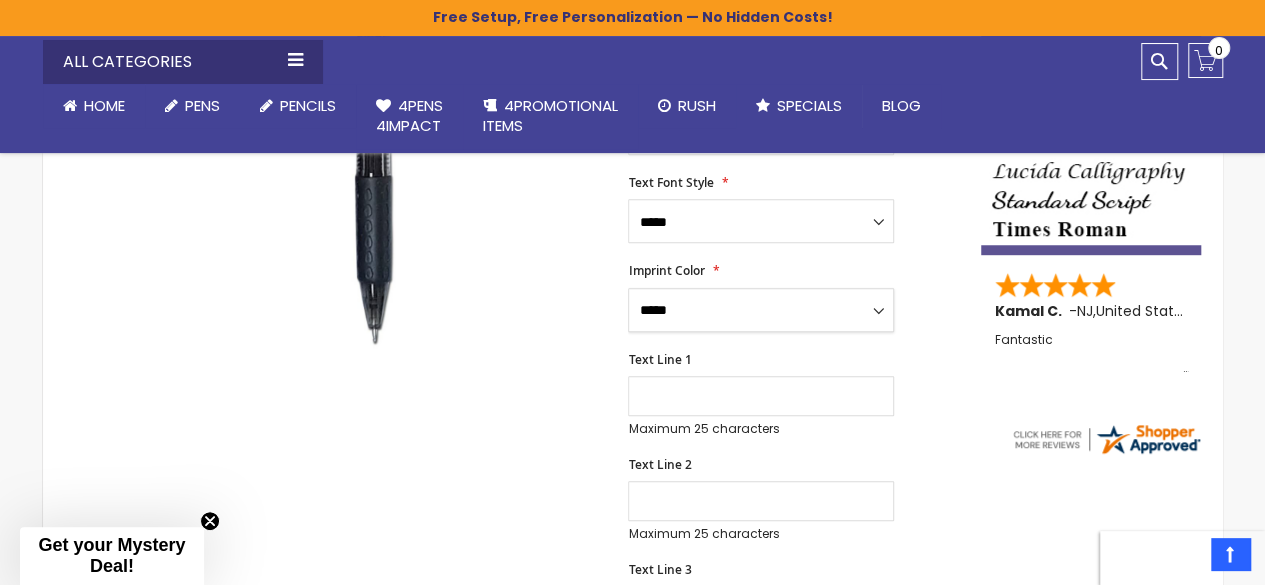 click on "**********" at bounding box center (761, 310) 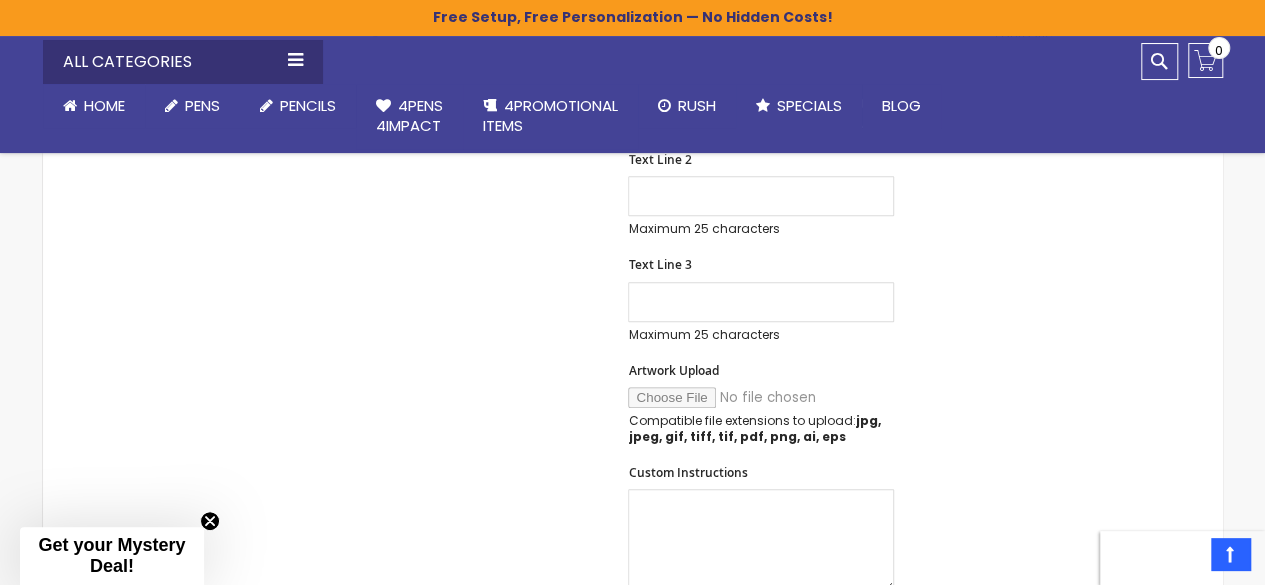 scroll, scrollTop: 807, scrollLeft: 0, axis: vertical 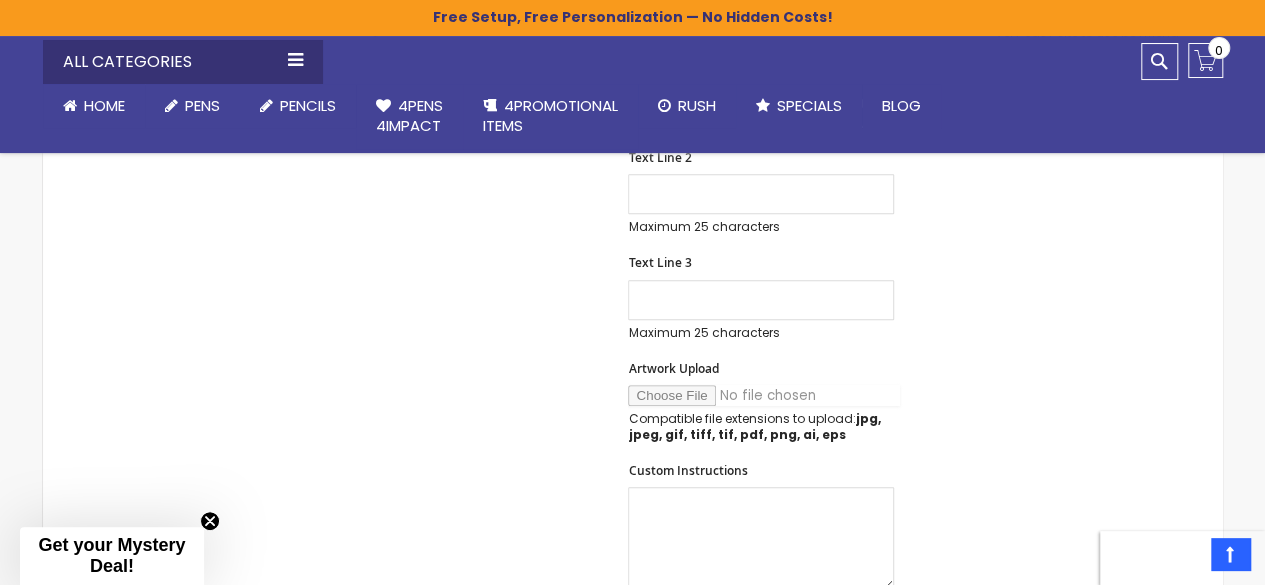 click on "Artwork Upload" at bounding box center [764, 395] 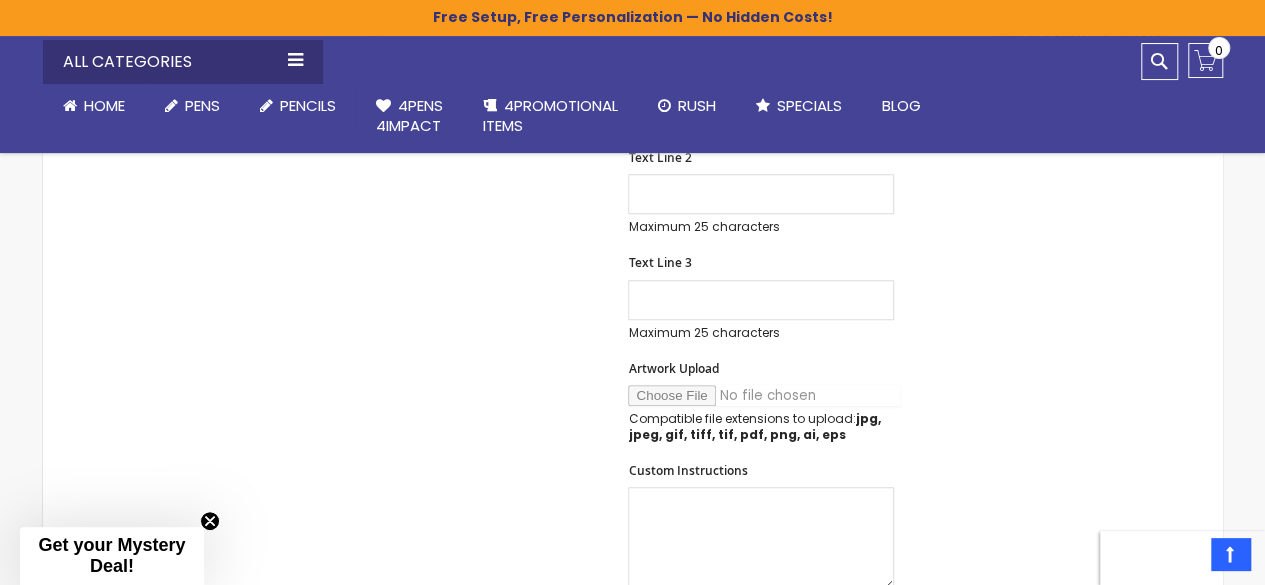 type on "**********" 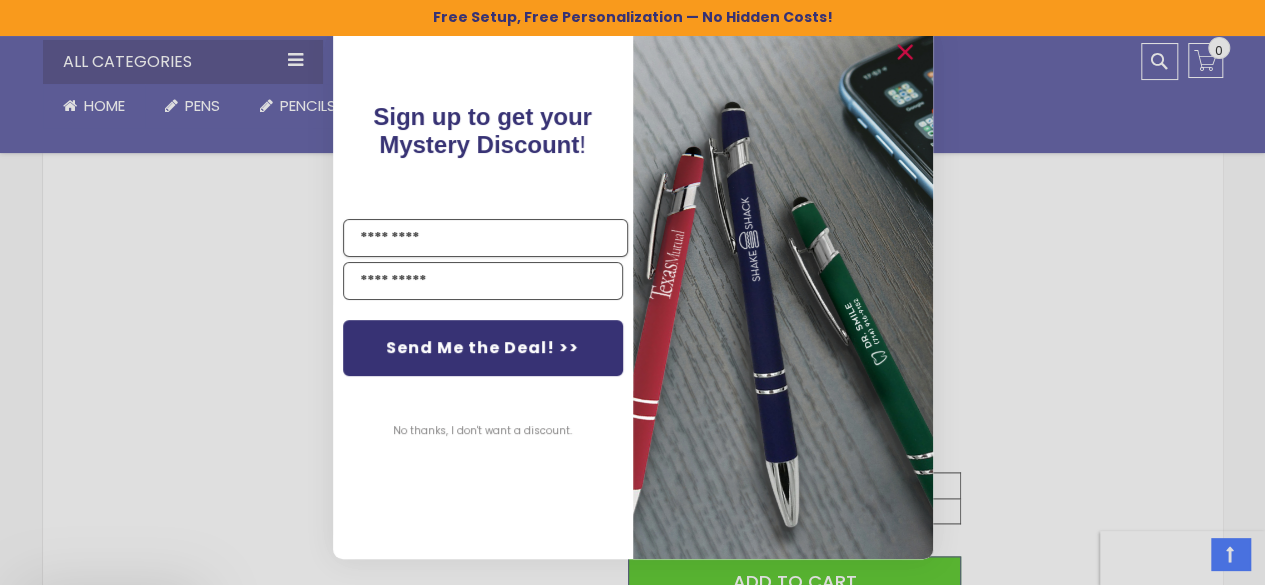 scroll, scrollTop: 1025, scrollLeft: 0, axis: vertical 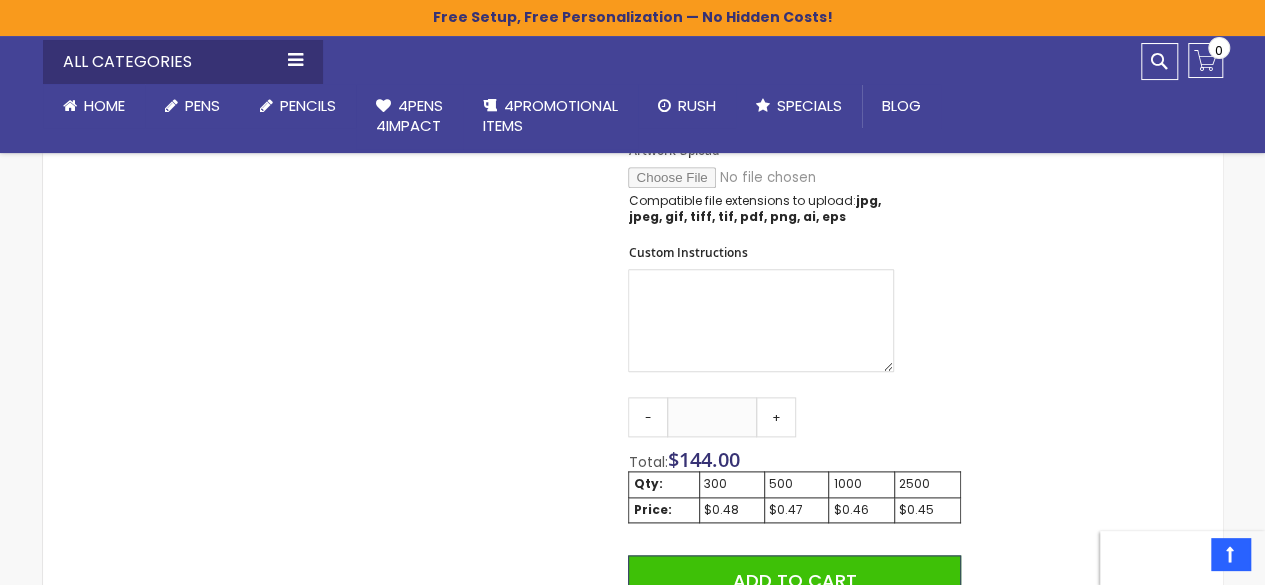 click on "Close dialog Sign up to get your Mystery Discount !
Name Send Me the Deal! >> No thanks, I don't want a discount. ******" at bounding box center [632, 292] 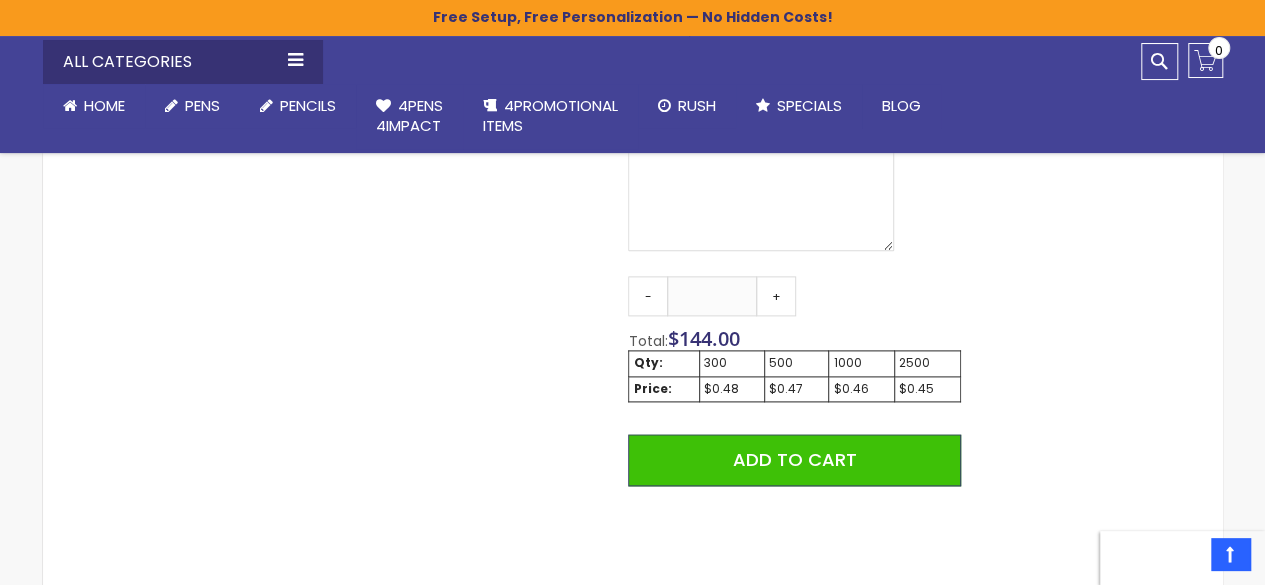 scroll, scrollTop: 1147, scrollLeft: 0, axis: vertical 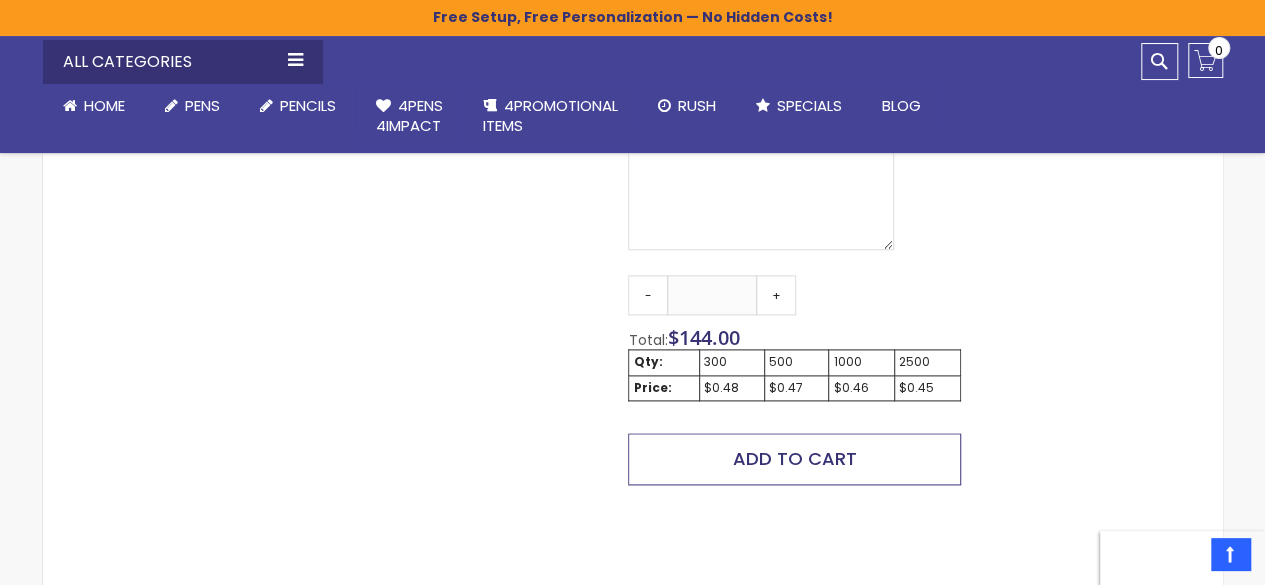 click on "Add to Cart" at bounding box center (794, 459) 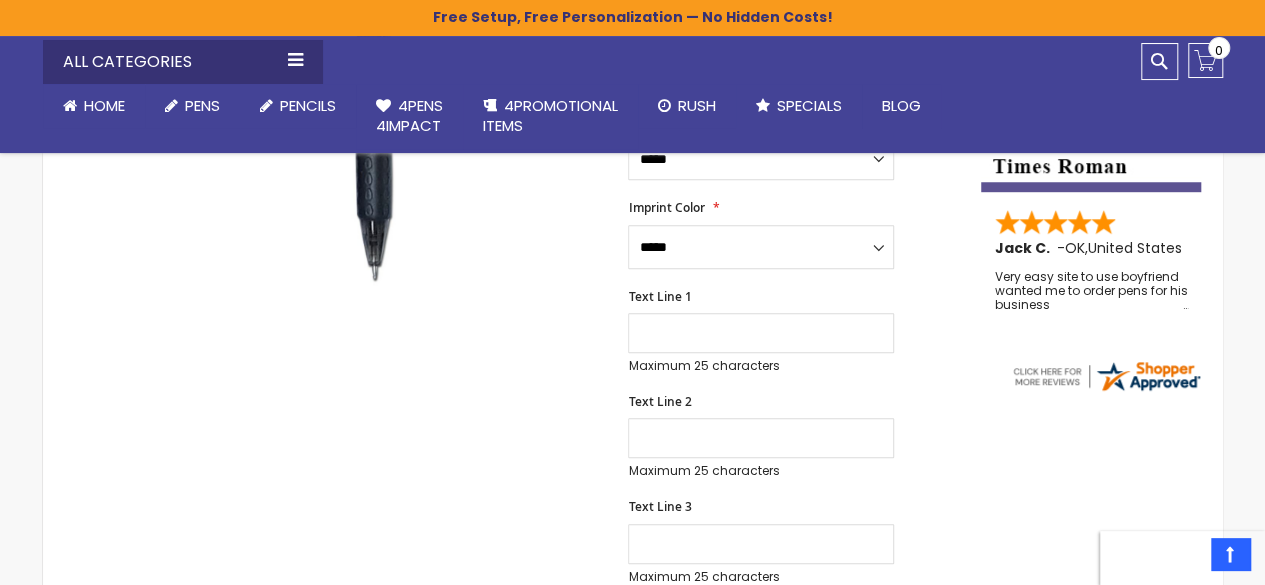 scroll, scrollTop: 481, scrollLeft: 0, axis: vertical 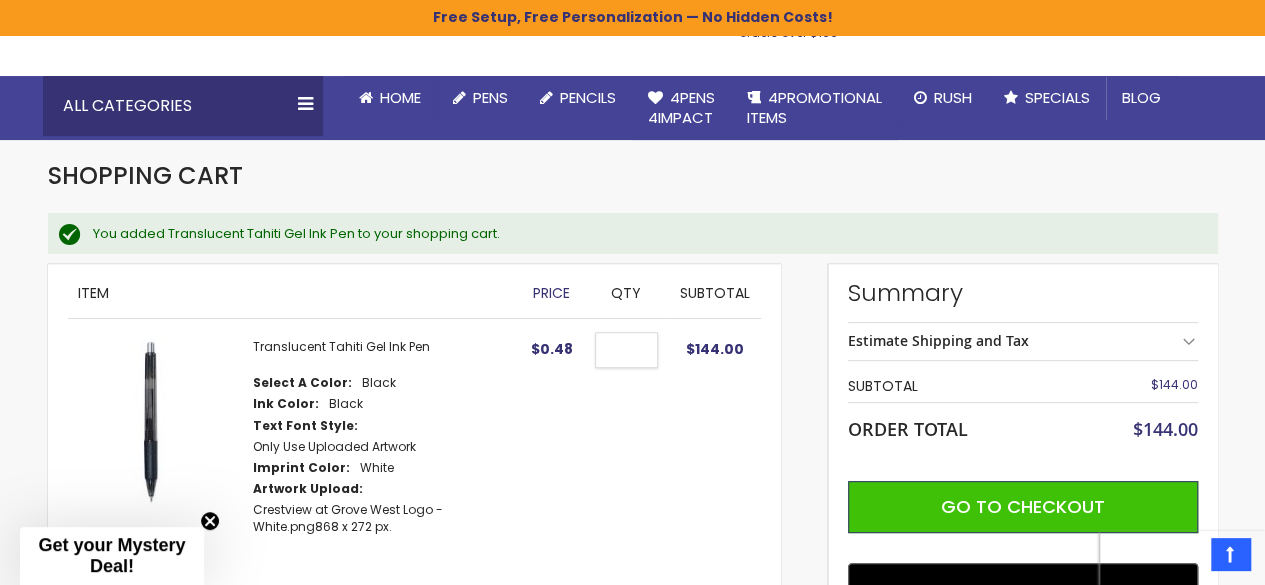 click on "***" at bounding box center (626, 350) 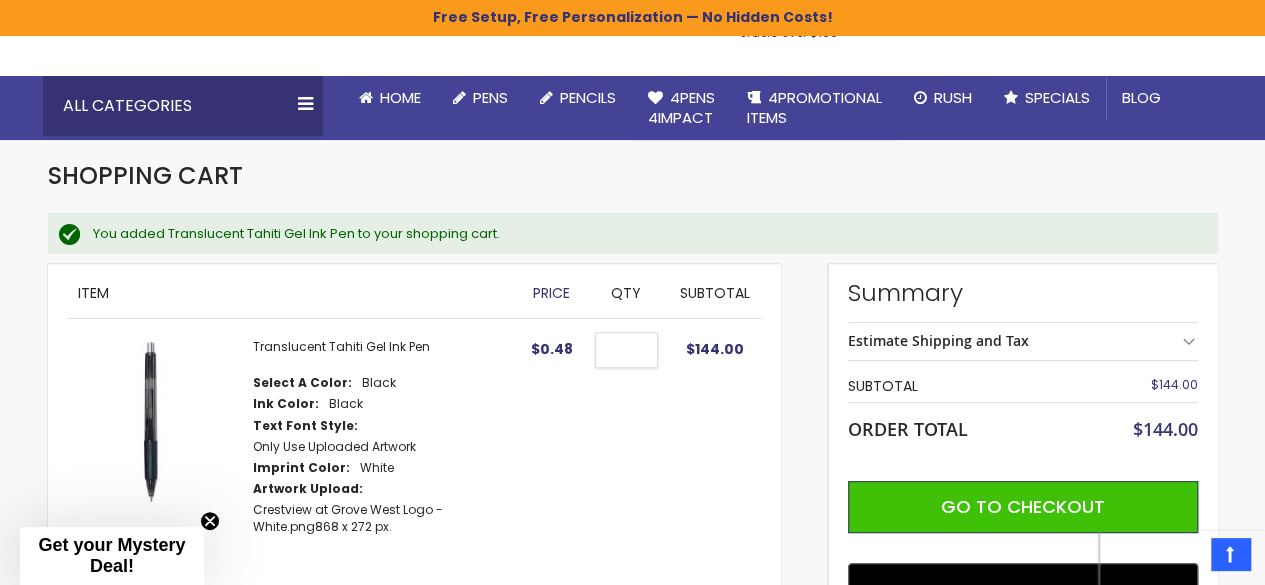 click on "***" at bounding box center [626, 350] 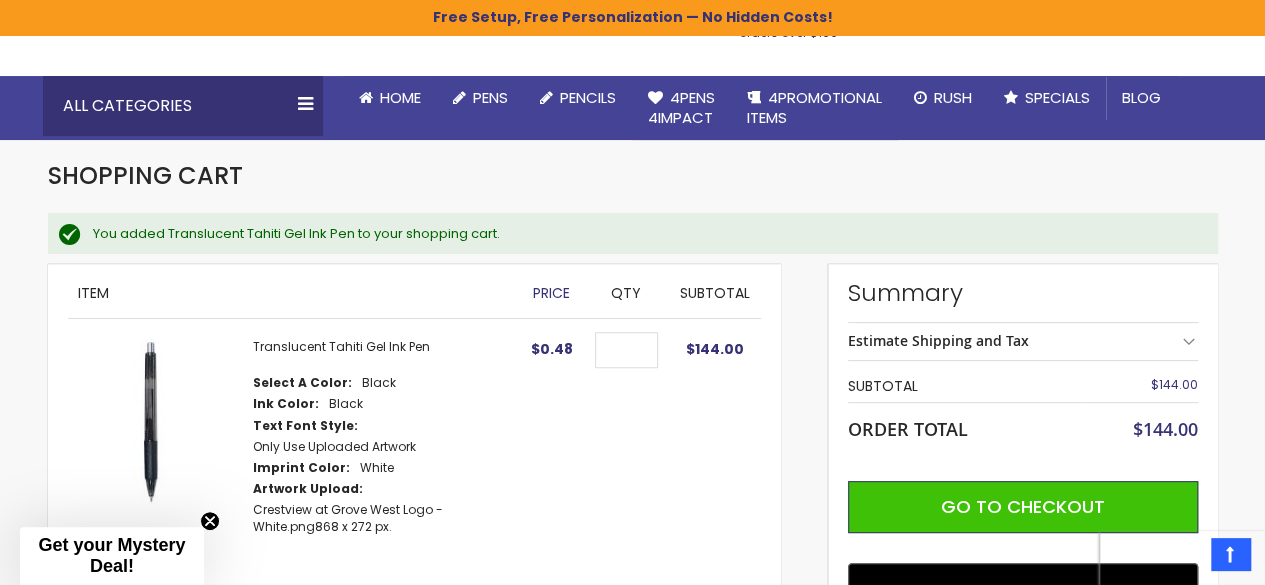 click on "You added Translucent Tahiti Gel Ink Pen to your shopping cart." at bounding box center (633, 234) 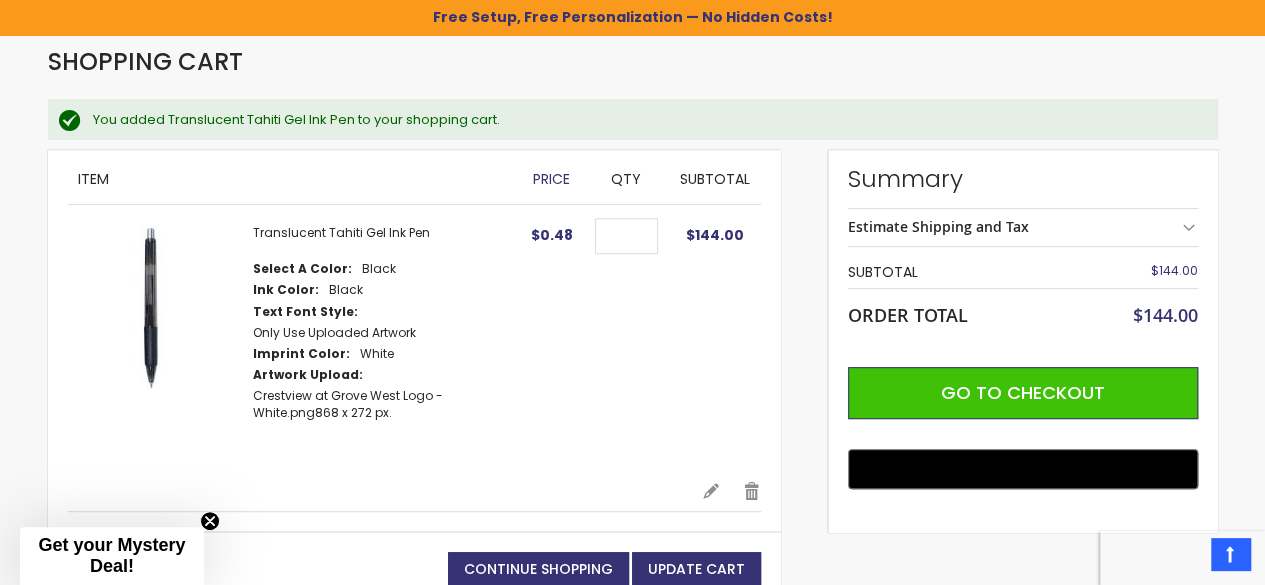scroll, scrollTop: 263, scrollLeft: 0, axis: vertical 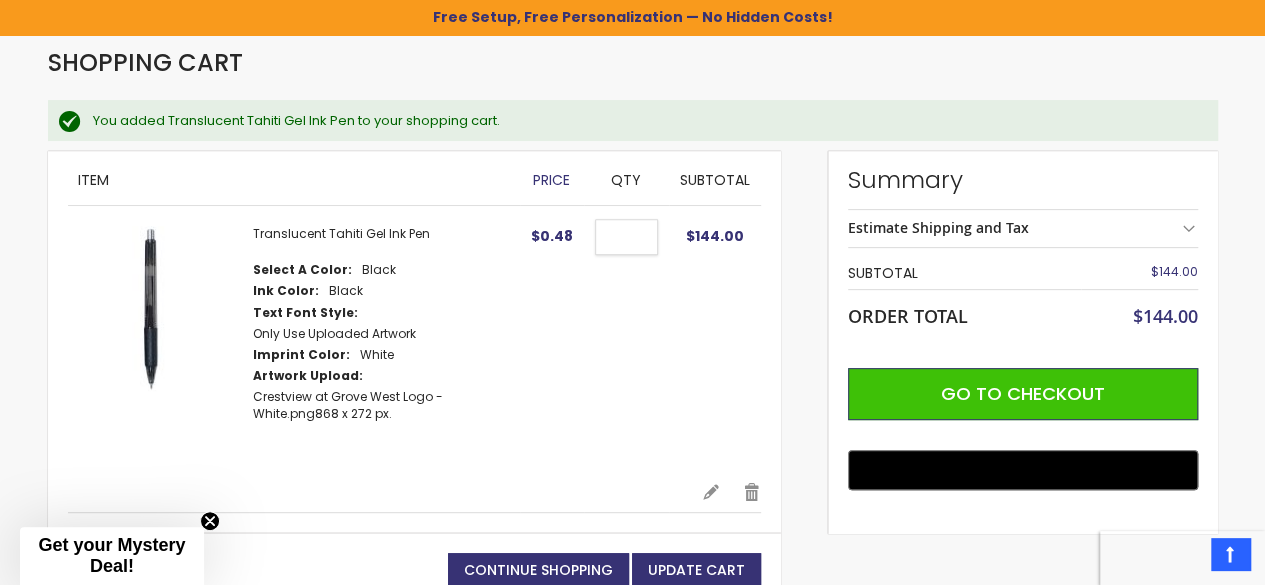 click on "***" at bounding box center (626, 237) 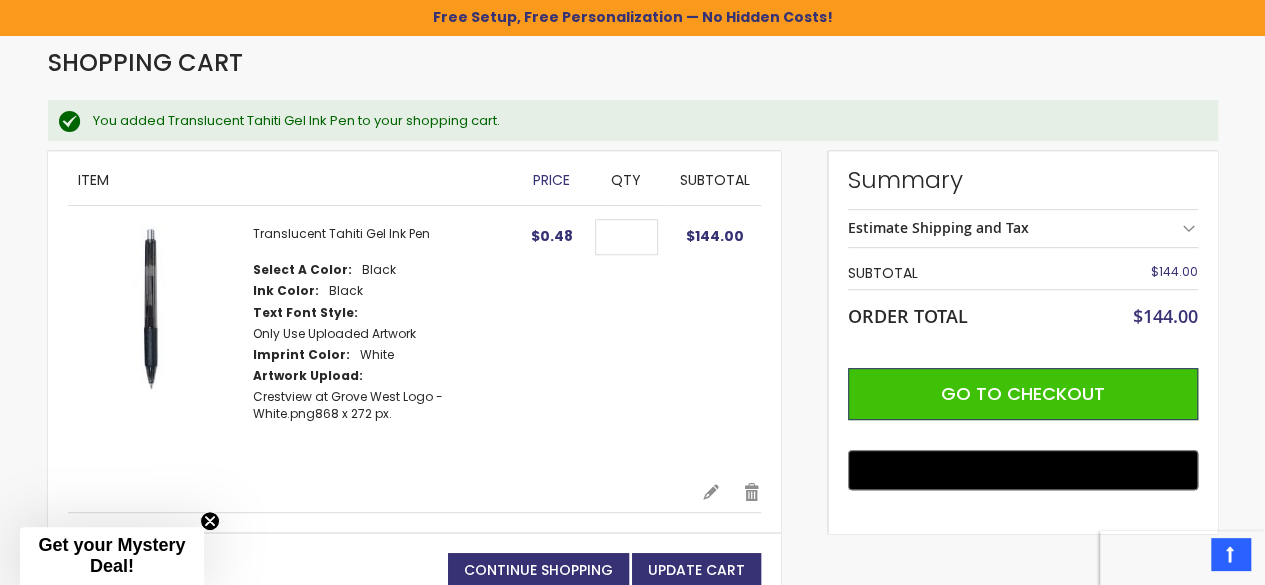 click on "You added Translucent Tahiti Gel Ink Pen to your shopping cart." at bounding box center [645, 121] 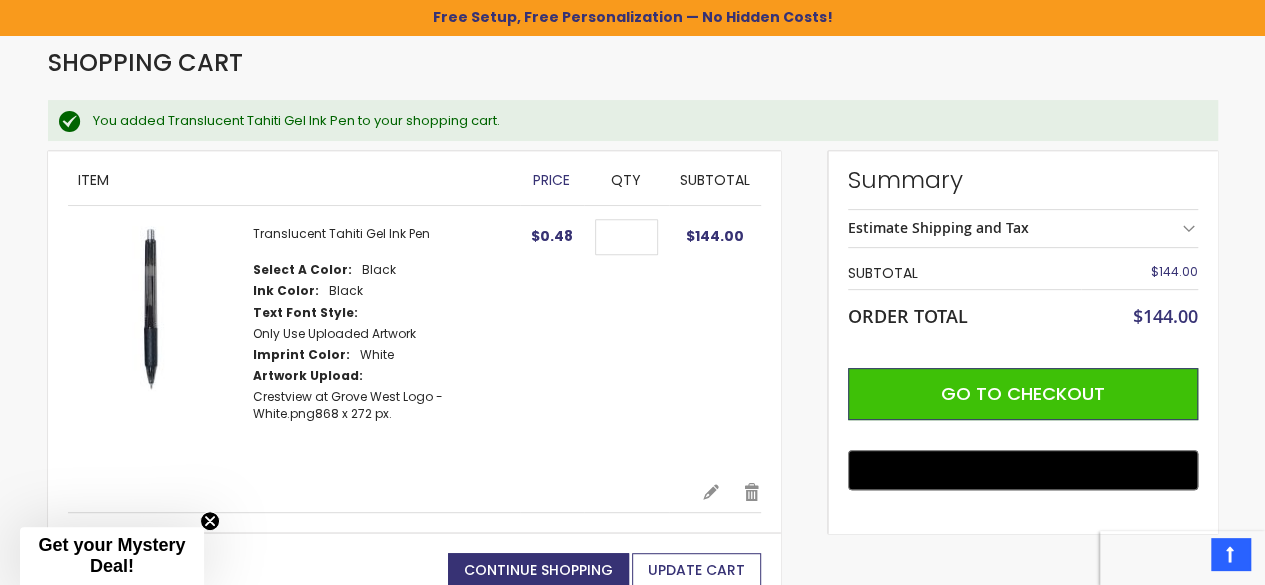 click on "Update Cart" at bounding box center [696, 570] 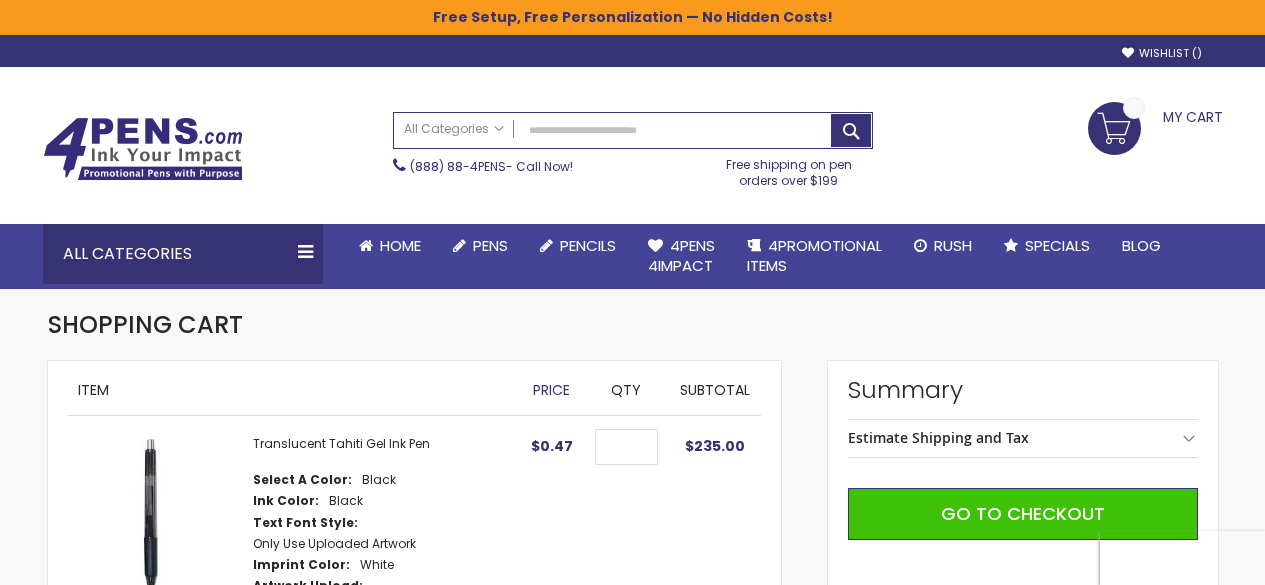 scroll, scrollTop: 0, scrollLeft: 0, axis: both 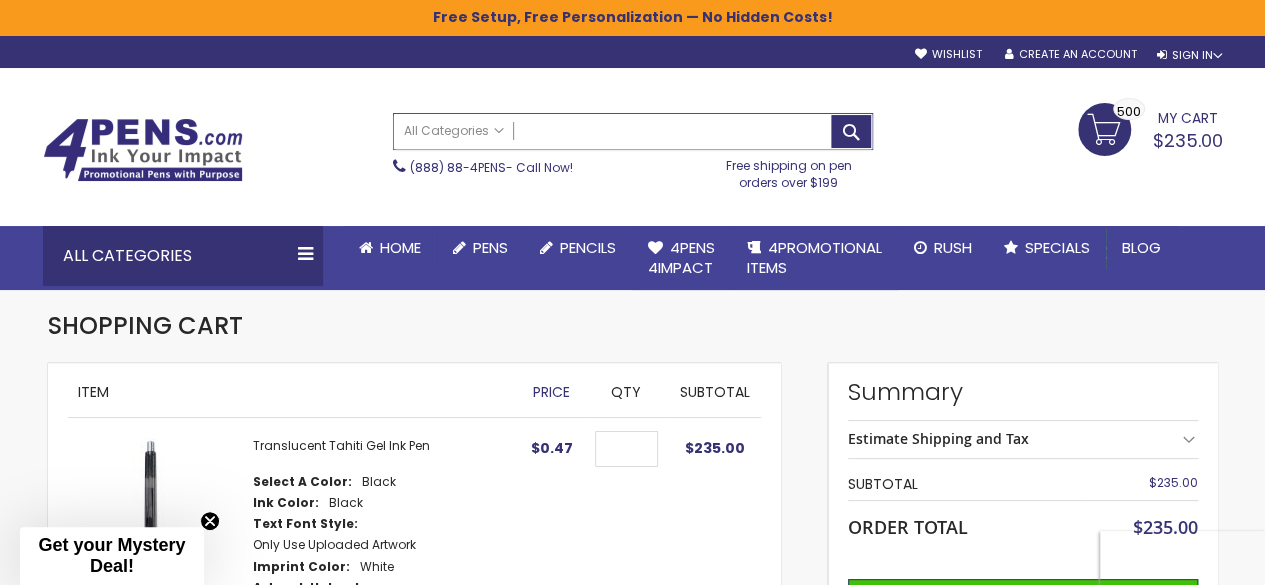 click on "Search" at bounding box center (633, 131) 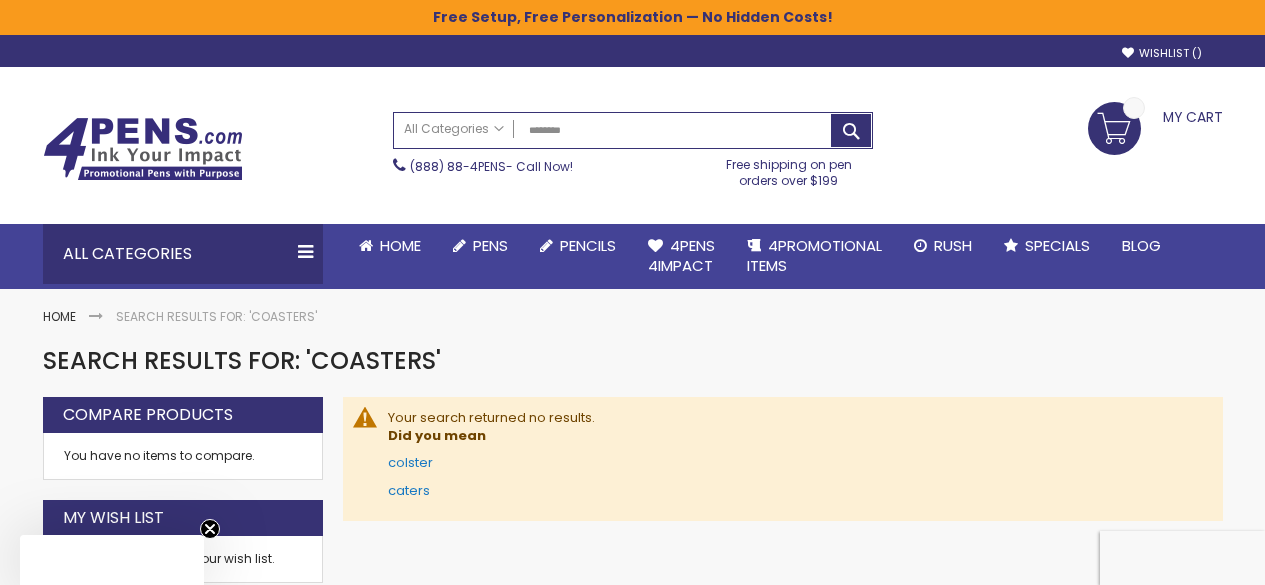 scroll, scrollTop: 0, scrollLeft: 0, axis: both 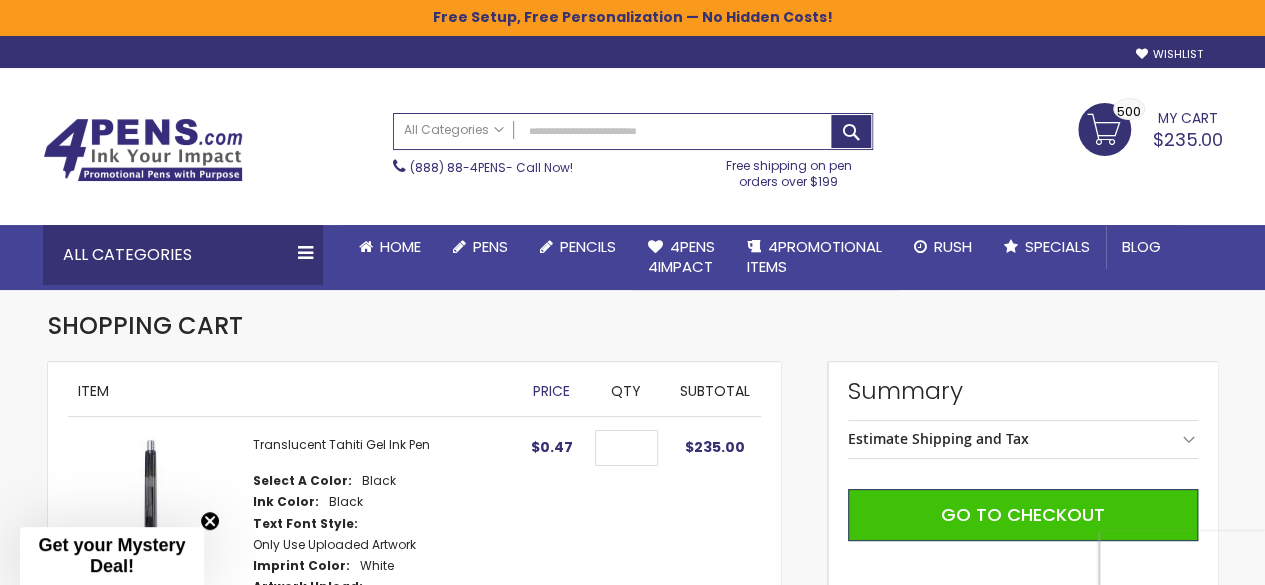 click on "My Cart
$235.00
500
500
items" at bounding box center [1150, 128] 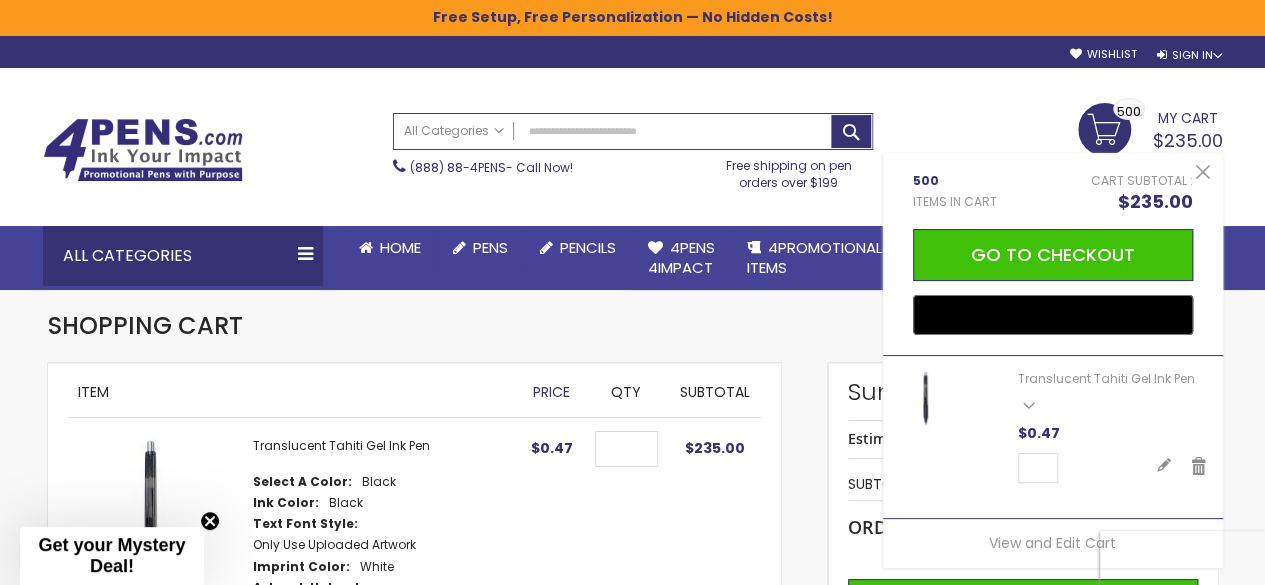 click on "Toggle Nav
Search
All Categories
All Categories
Pens Plastic Pens Metal Pens Grip Pens Laser Engraved Pens LaserMax® Pens Retractable Pens Wedding Pens BIC® Pens Gel Pens Value Pens Stylus Pens Light Up Pens Stick Pens Mirror Etched Twist Pen Rollerball Antimicrobial Pens Low Minimum Pens Blue ink Pens Pen Gift Sets Hybrid ink Pens Full Color Logo Pens Eco Friendly Pens Novelty Pens USA Pens Multi Color Pens Executive Pens Scented Pens Garland Pens Highlighters New Pens Bestseller Pens Church Pens and Religious Gifts Pencils Carpenter Pencils Mechanical Pencils Custom Golf Pencils Standard #2 Pencils hp-featured Realtor Pens - Promotional Products Promotional Items Custom Mugs Valentine's Day Promotional Gifts Custom Keychains Custom Koozies - Can Coolers Custom Sticky Notes Custom Umbrellas Custom Notebooks Custom Tumblers" at bounding box center (633, 146) 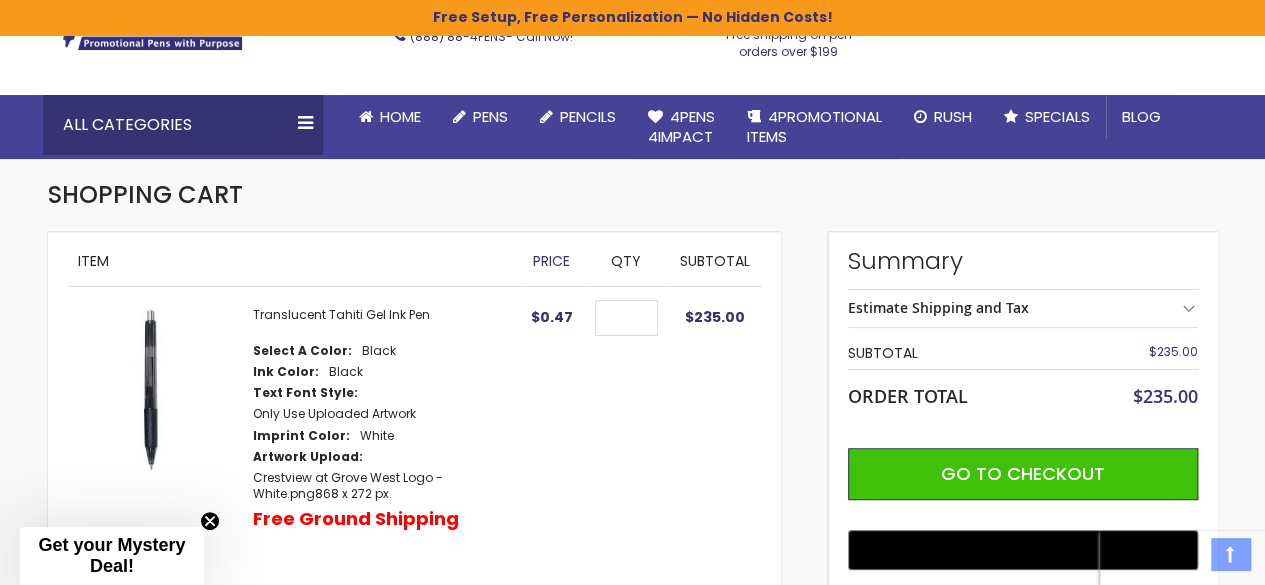 scroll, scrollTop: 135, scrollLeft: 0, axis: vertical 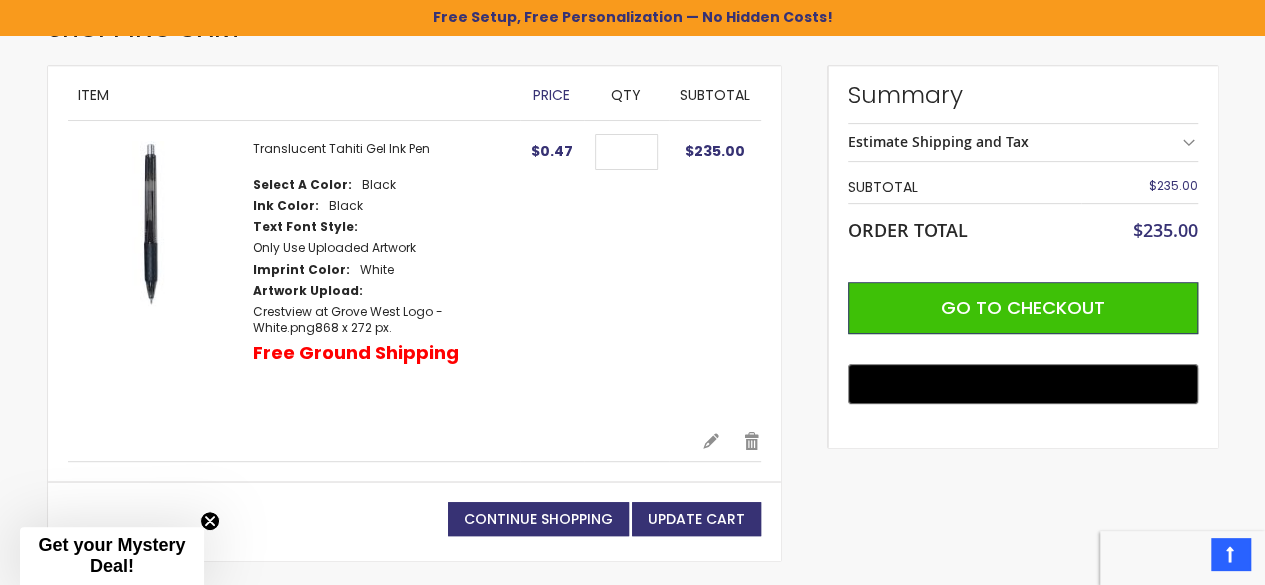 drag, startPoint x: 1067, startPoint y: 296, endPoint x: 706, endPoint y: 349, distance: 364.86984 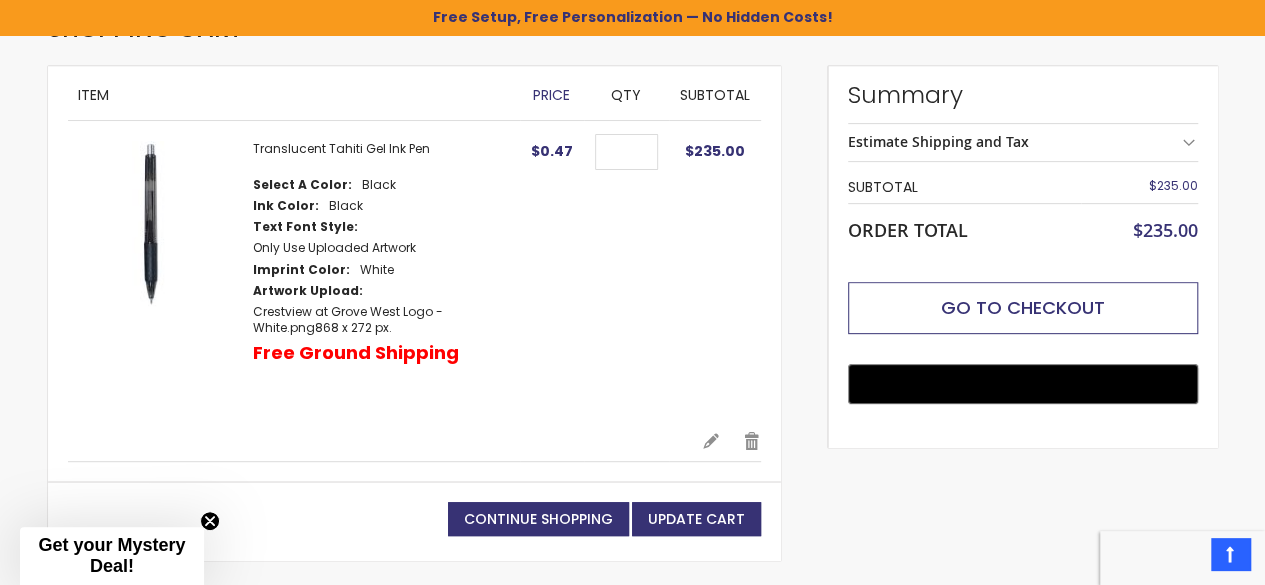 click on "Go to Checkout" at bounding box center [1023, 308] 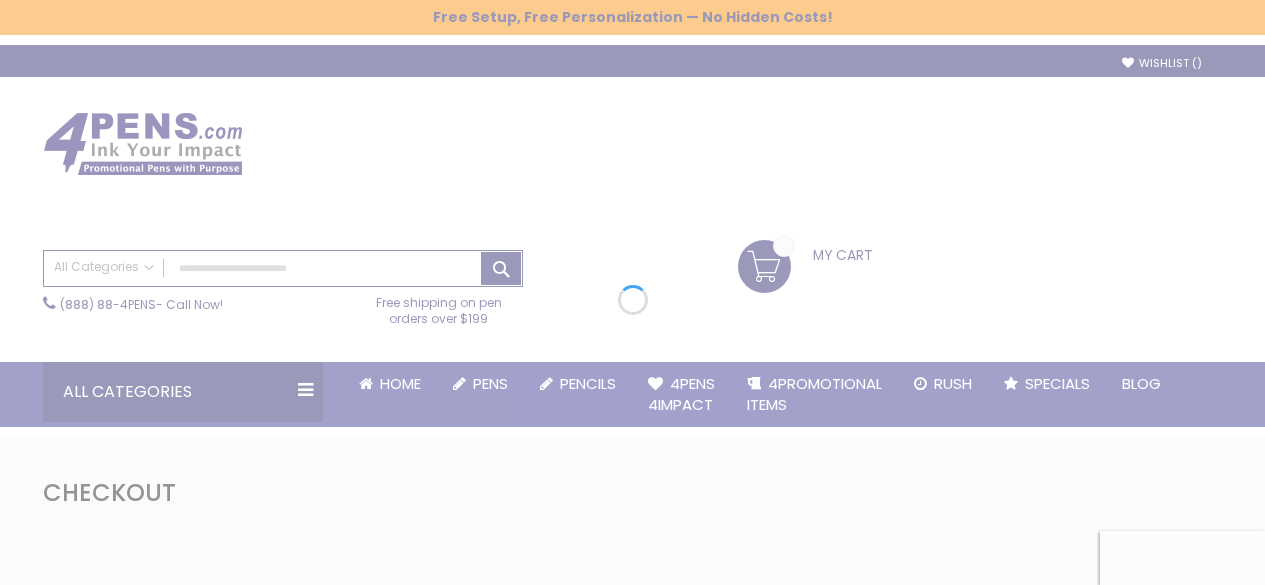 scroll, scrollTop: 0, scrollLeft: 0, axis: both 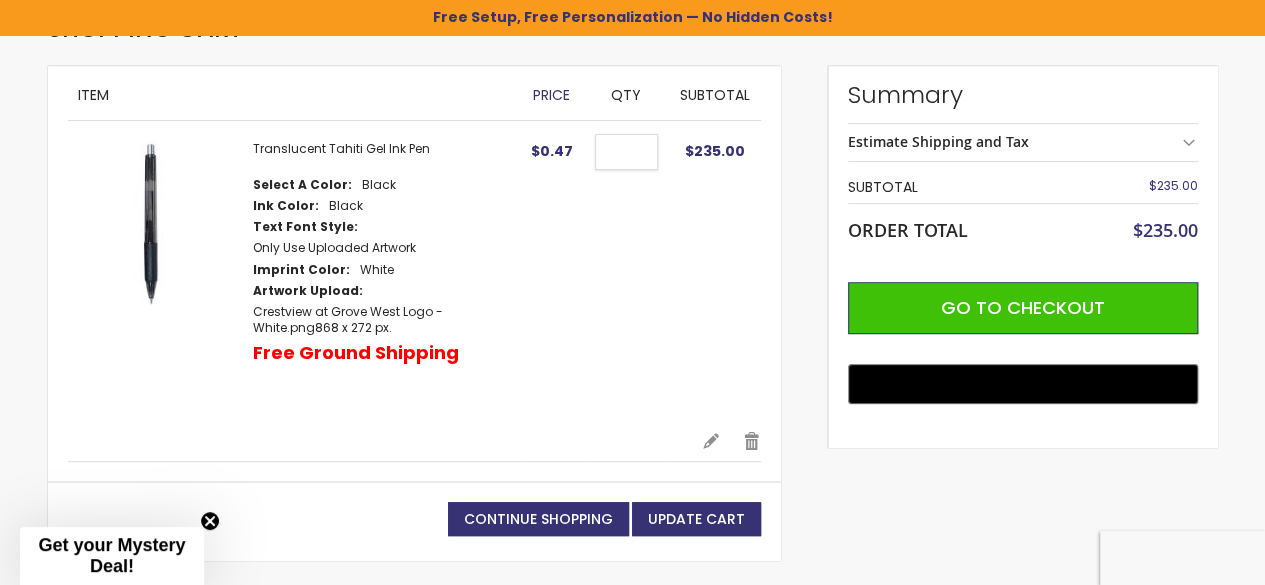 click on "***" at bounding box center [626, 152] 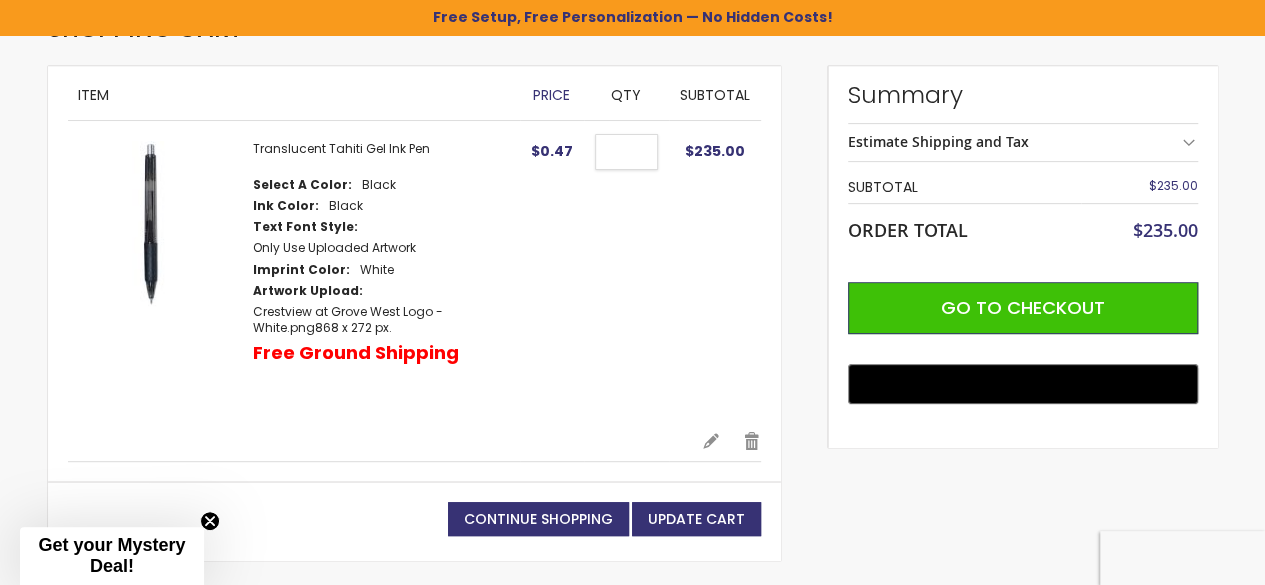 type on "****" 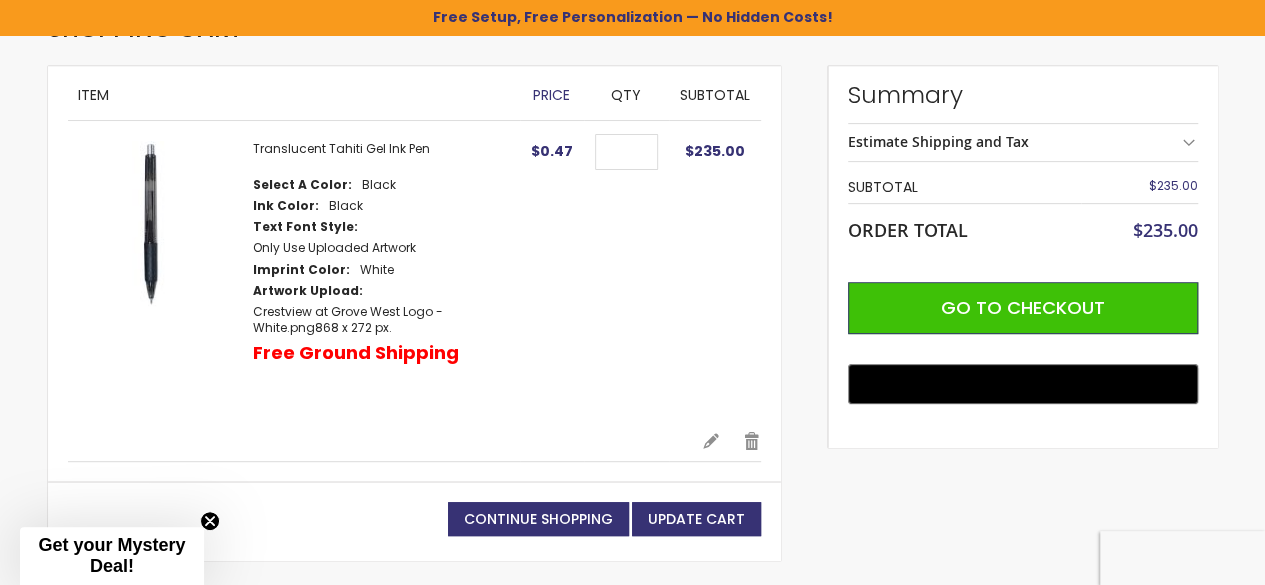 click on "$235.00" at bounding box center (715, 276) 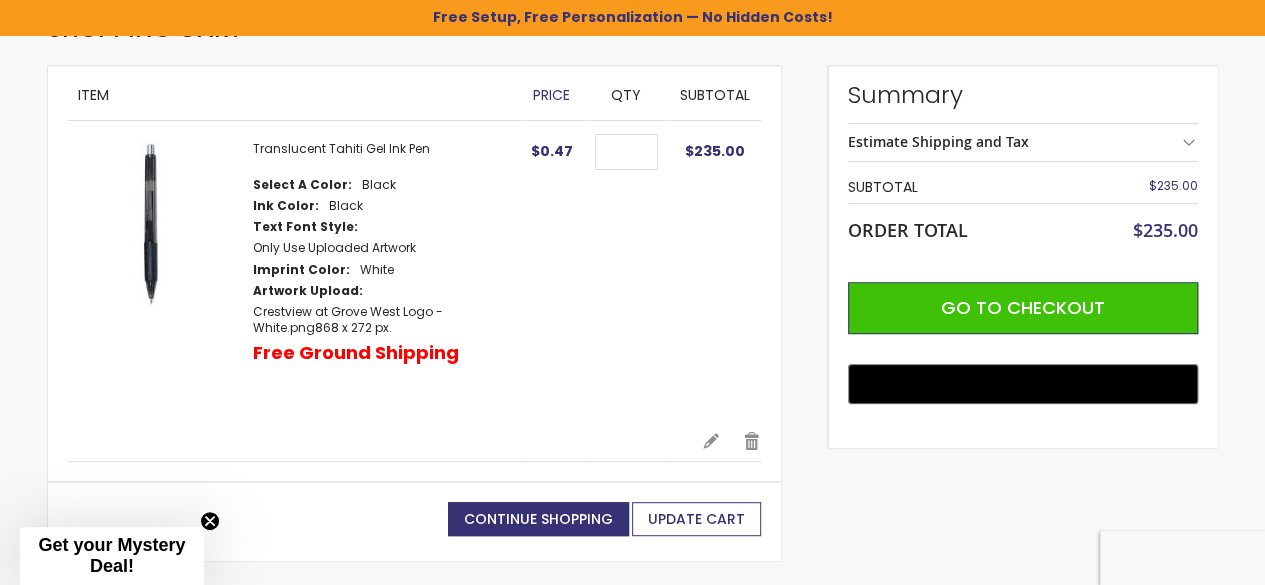 click on "Update Cart" at bounding box center (696, 519) 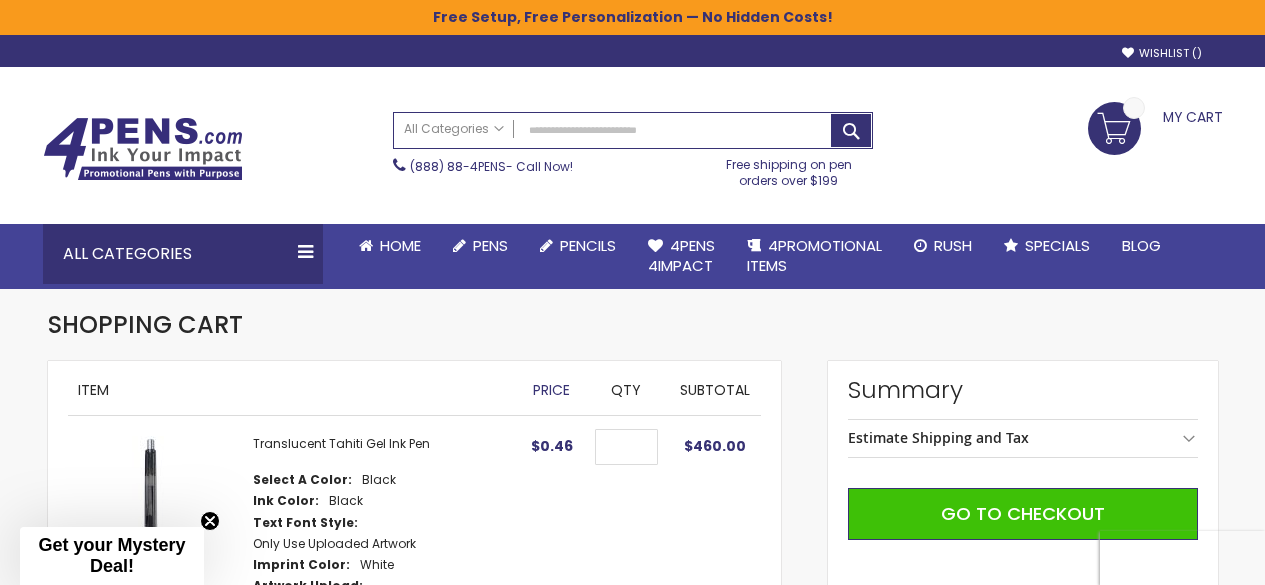 scroll, scrollTop: 0, scrollLeft: 0, axis: both 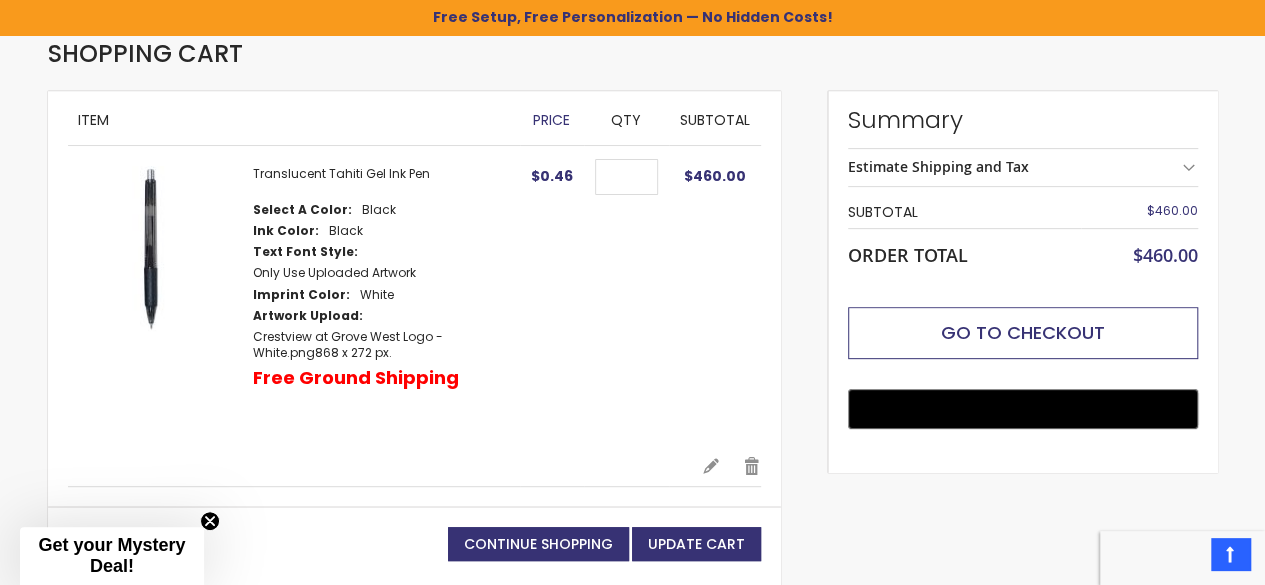 click on "Go to Checkout" at bounding box center (1023, 333) 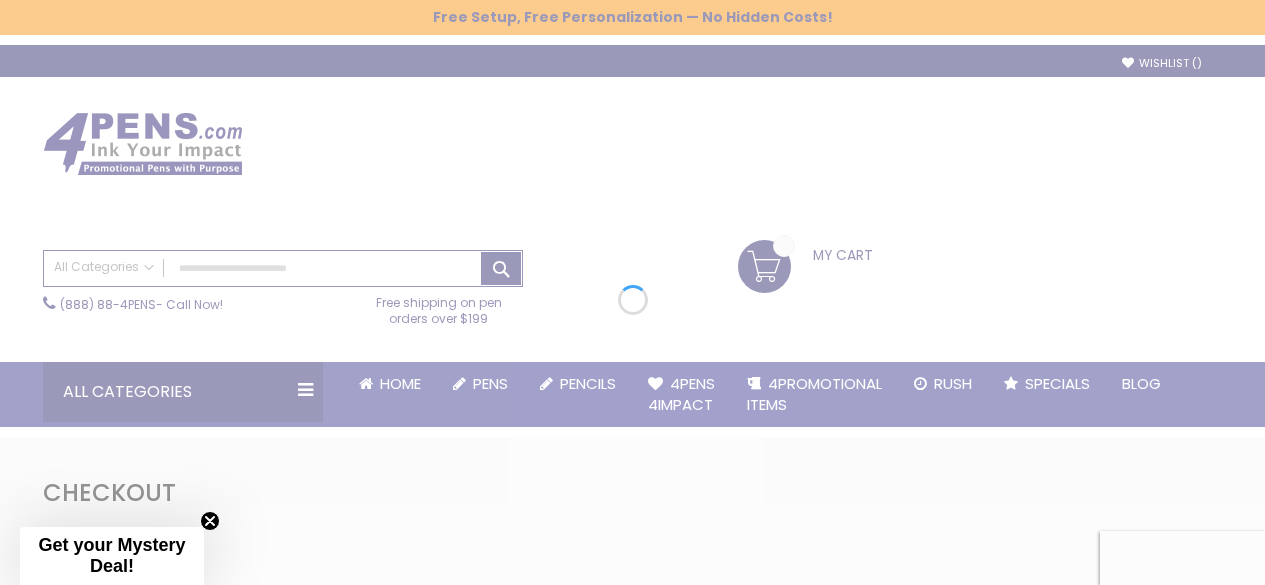 scroll, scrollTop: 0, scrollLeft: 0, axis: both 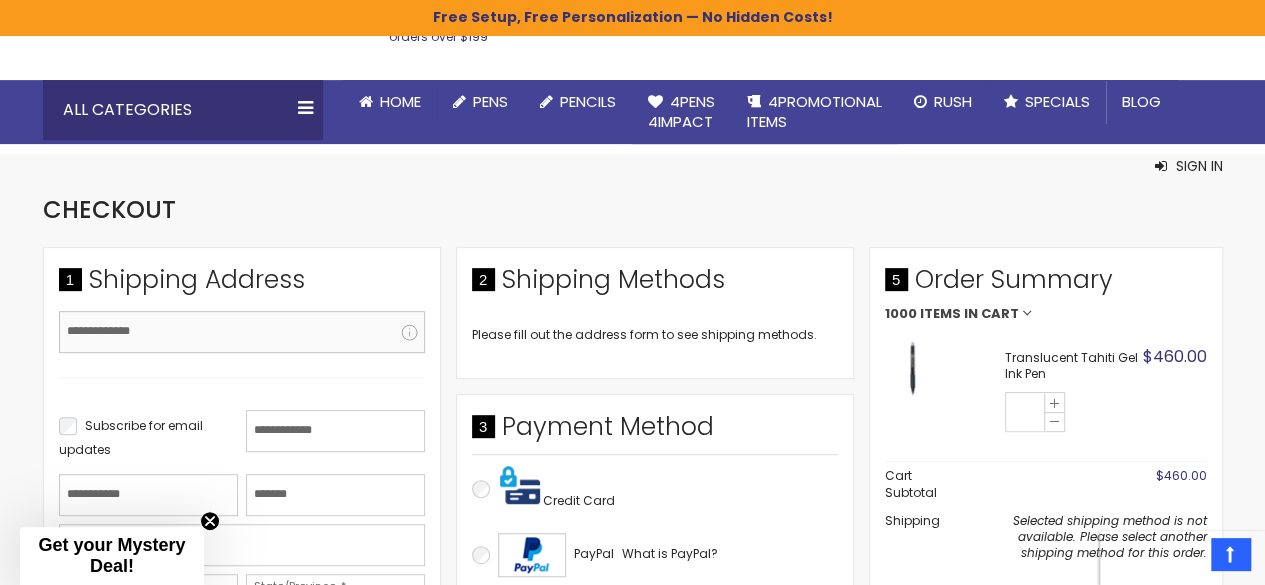 click on "Email Address" at bounding box center [242, 332] 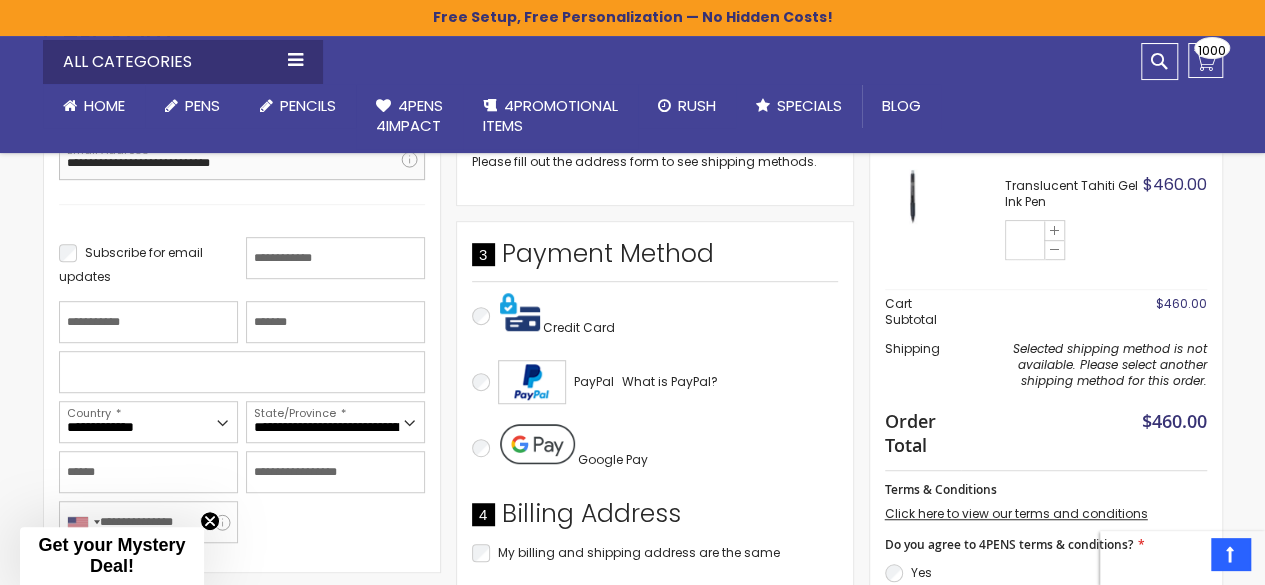 scroll, scrollTop: 436, scrollLeft: 0, axis: vertical 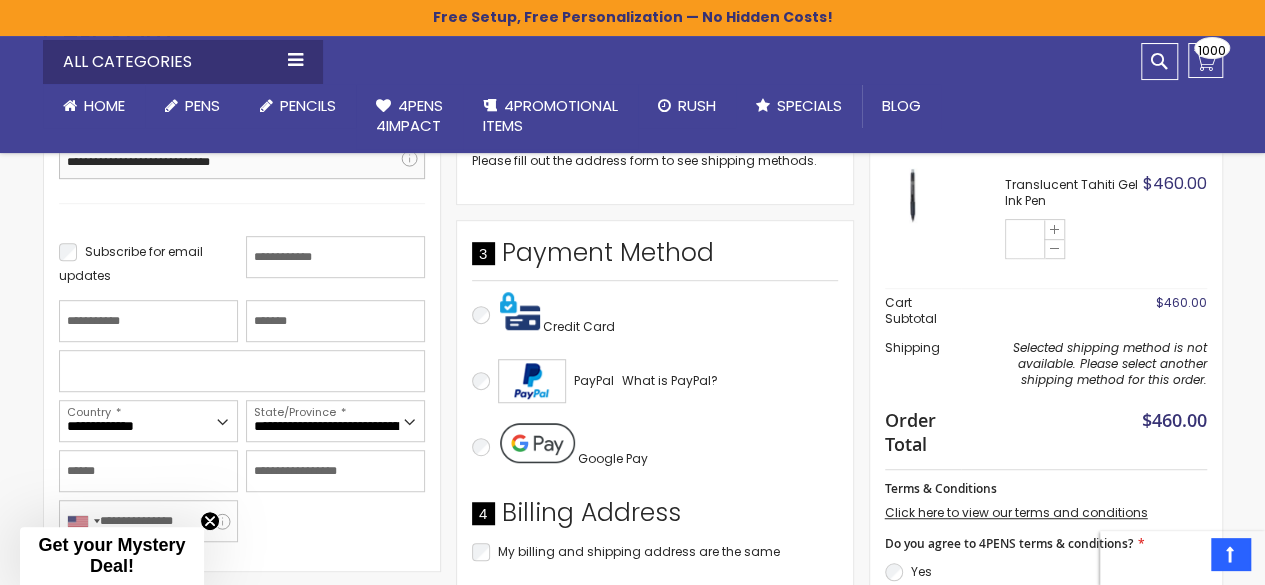 type on "**********" 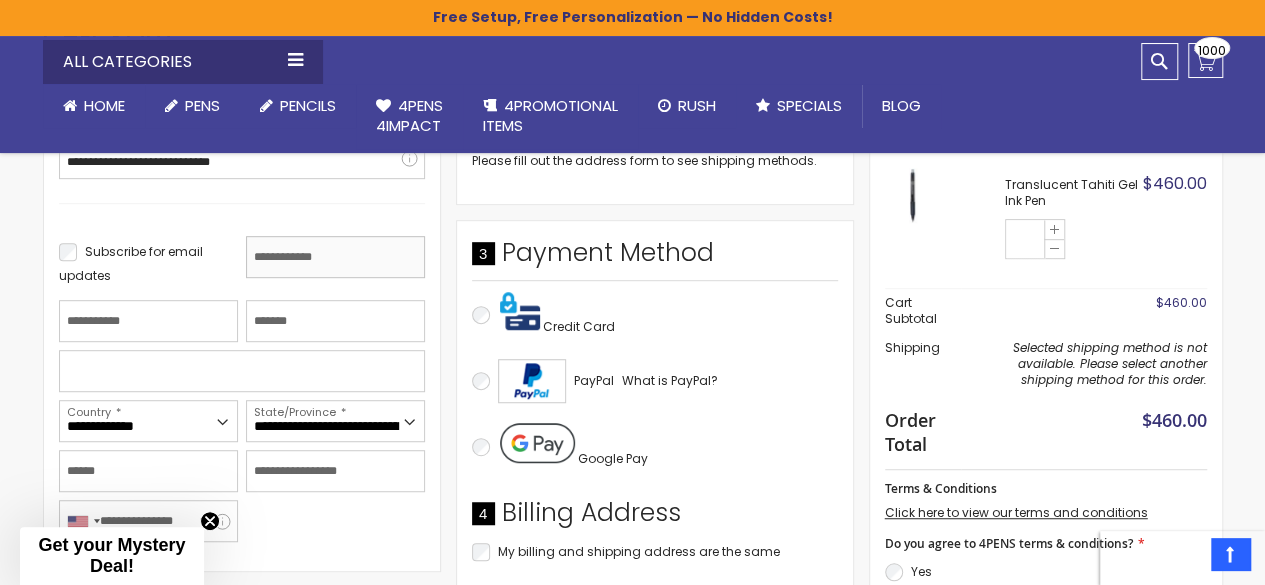 click on "First Name" at bounding box center [335, 257] 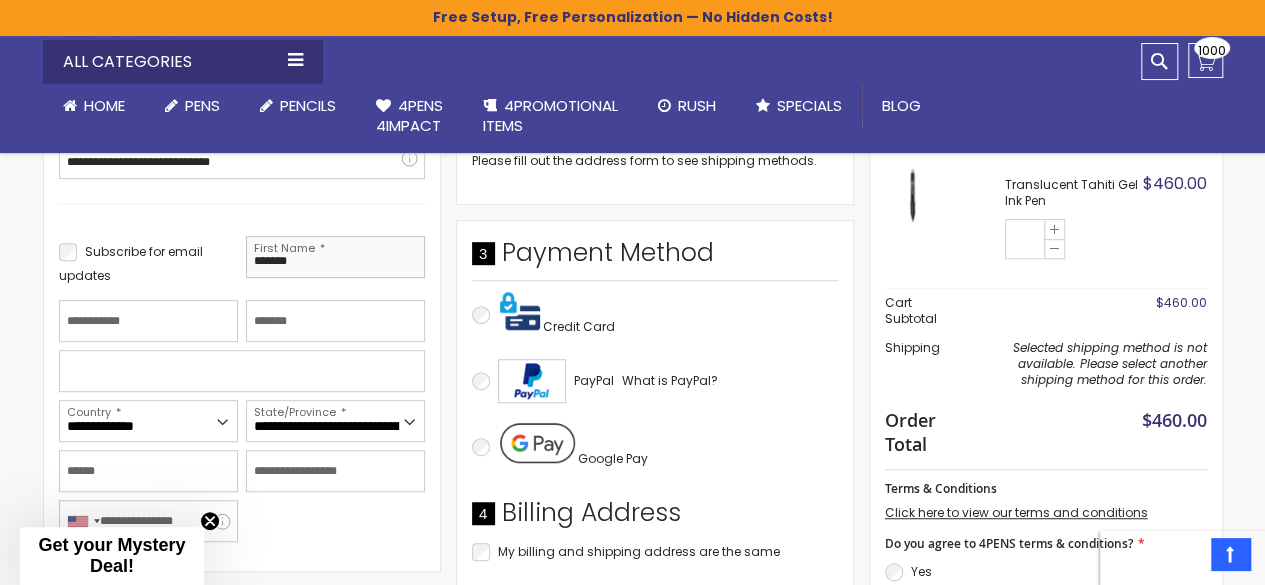type on "*******" 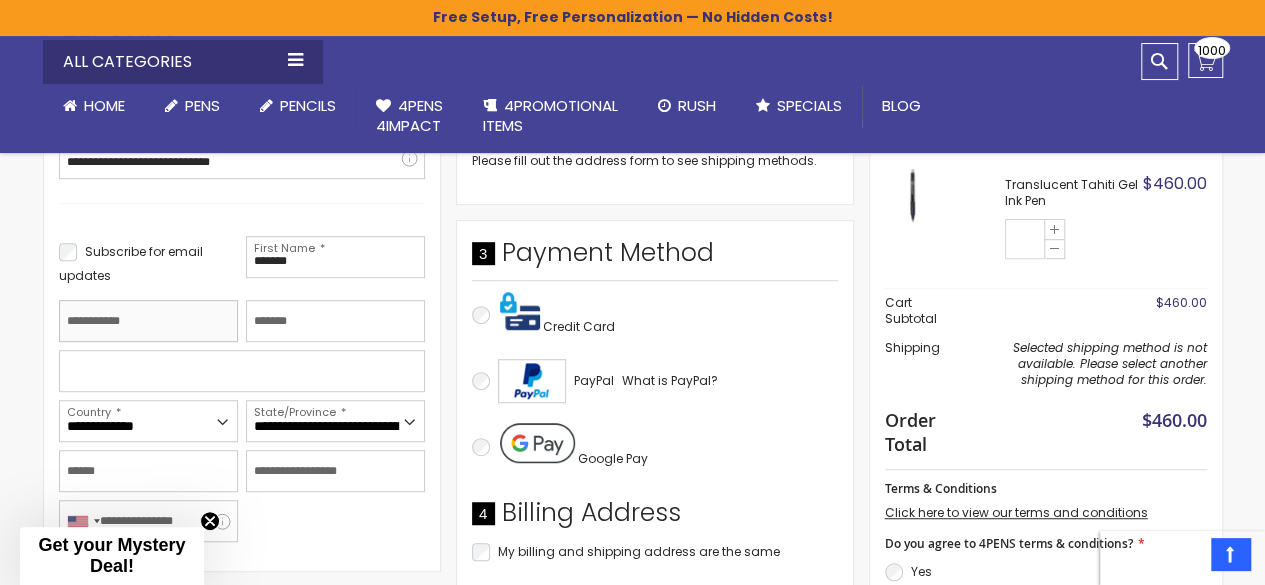 click on "Last Name" at bounding box center [148, 321] 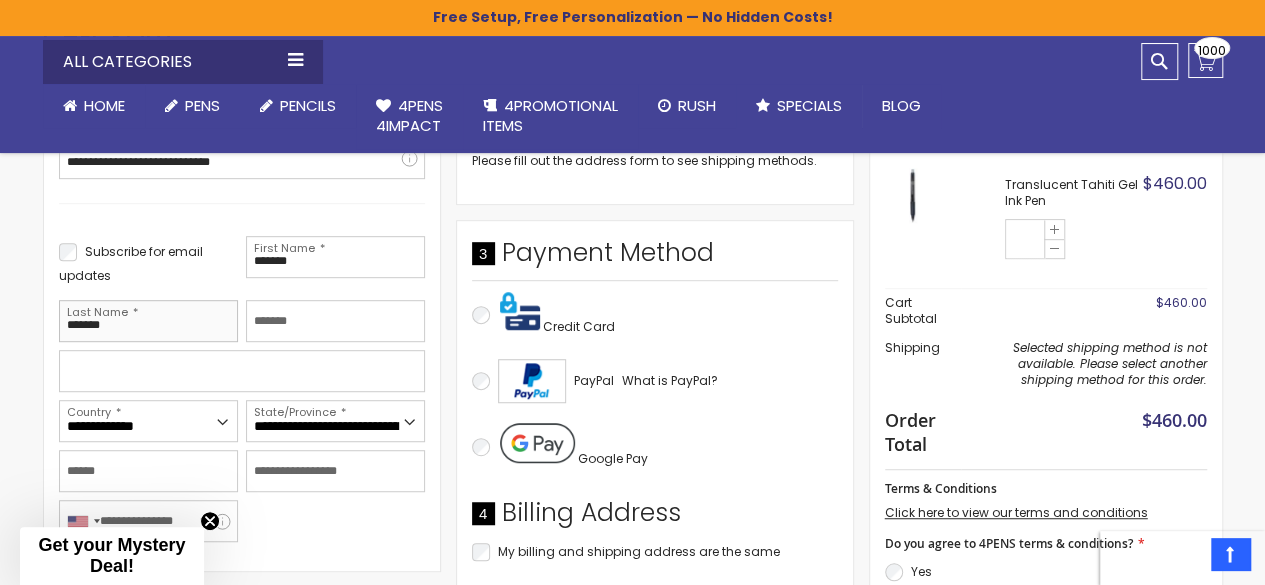 type on "*******" 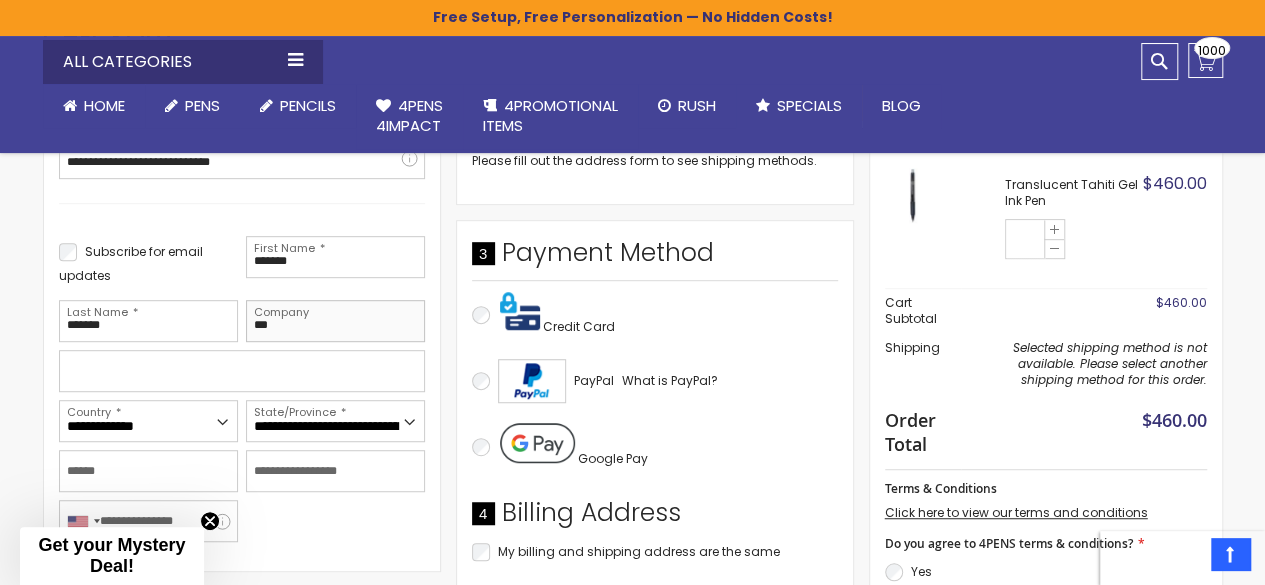 type on "**********" 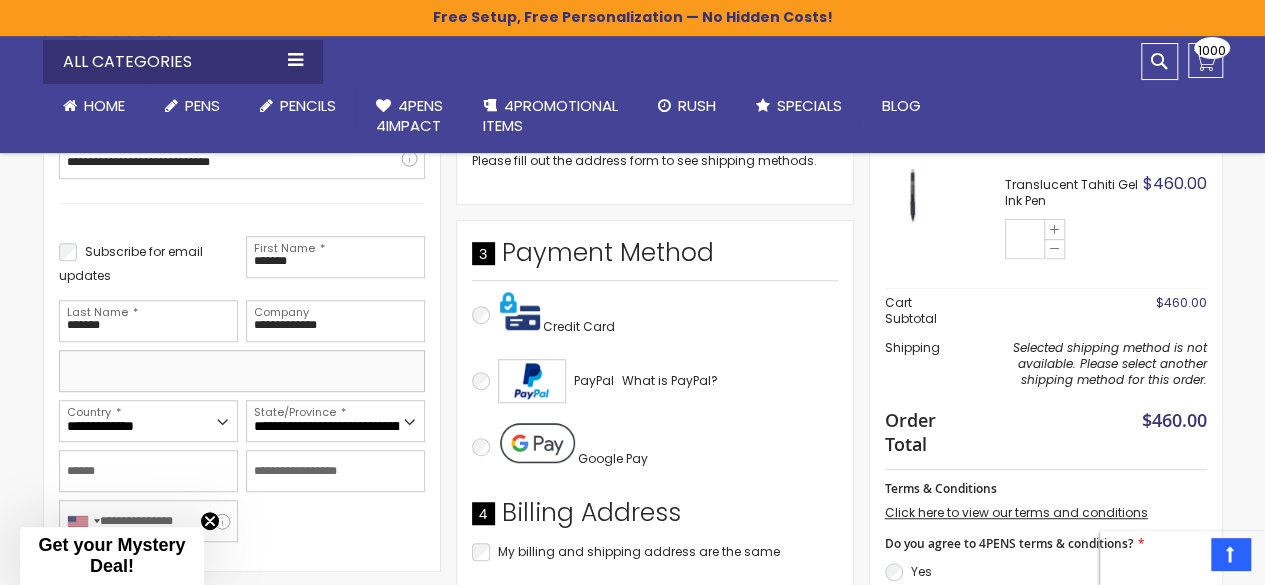 click at bounding box center (242, 371) 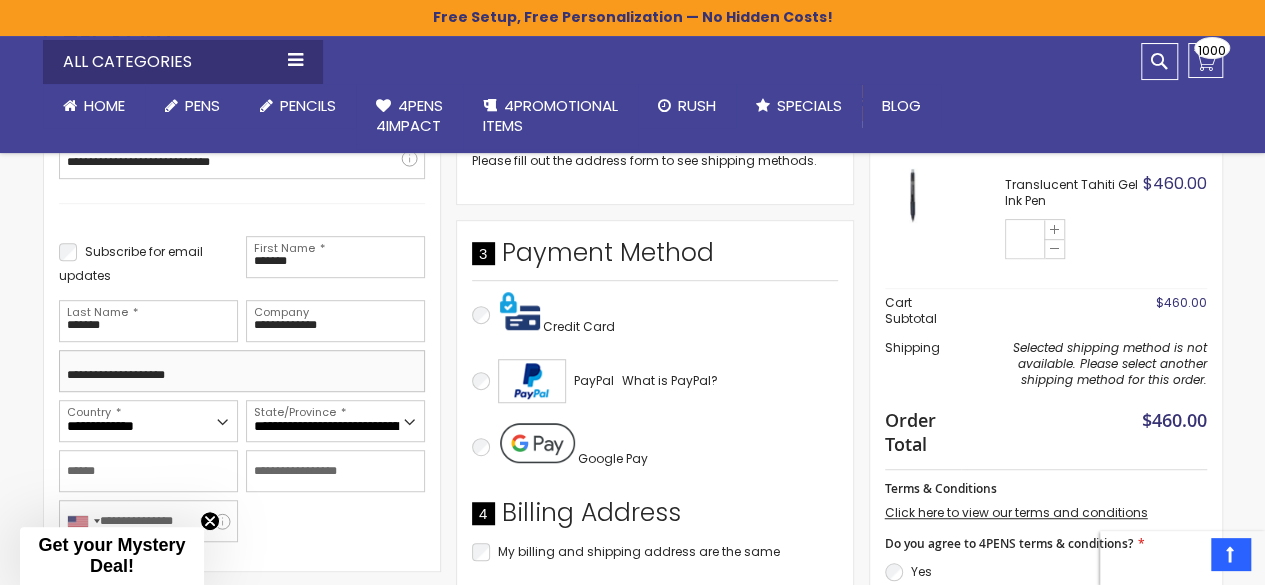 type on "**********" 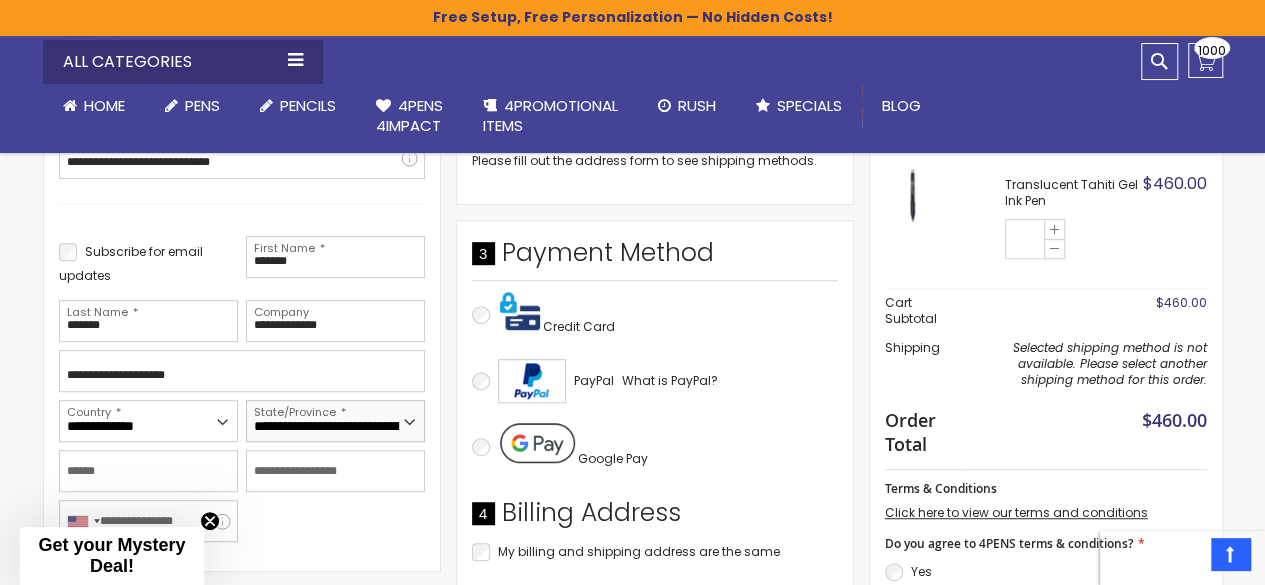click on "**********" at bounding box center [335, 421] 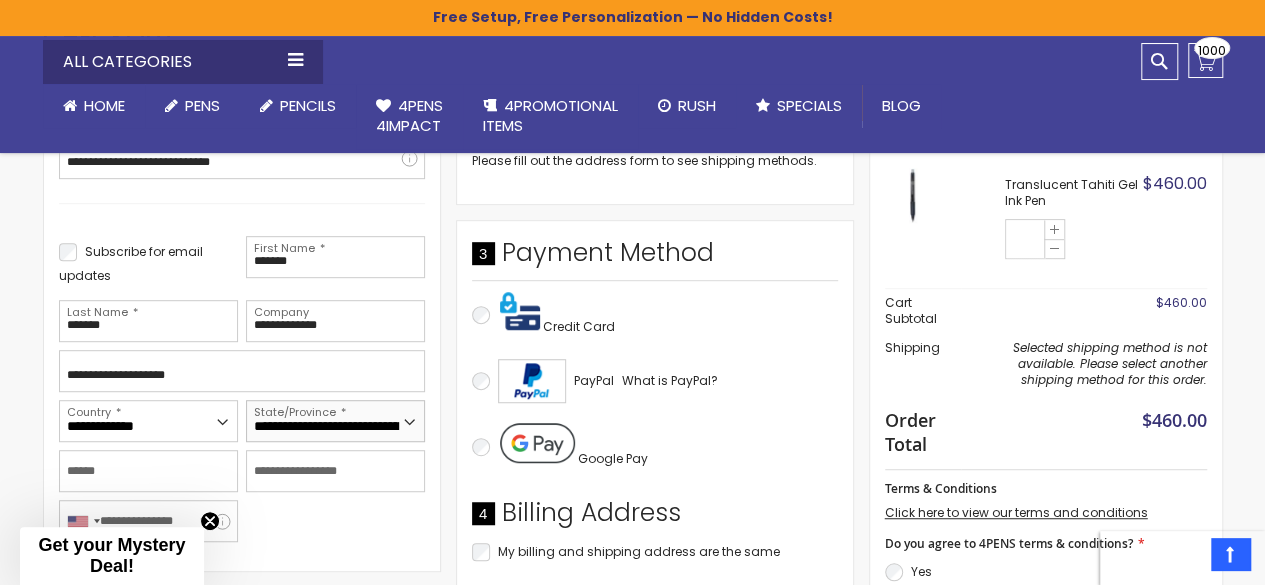 select on "**" 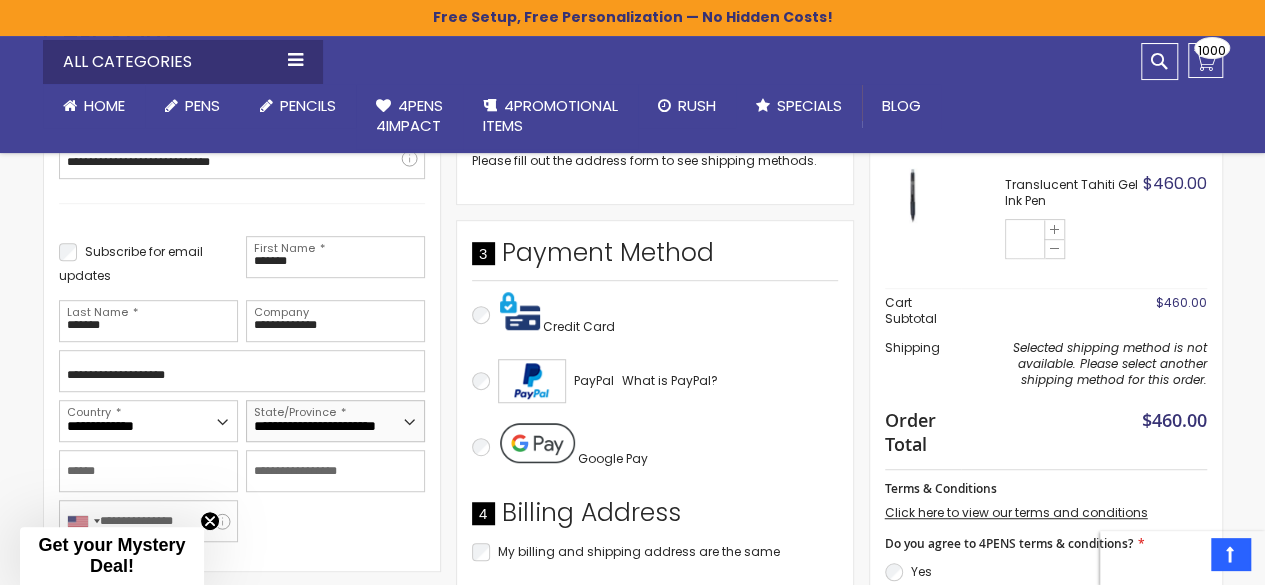 click on "**********" at bounding box center (335, 421) 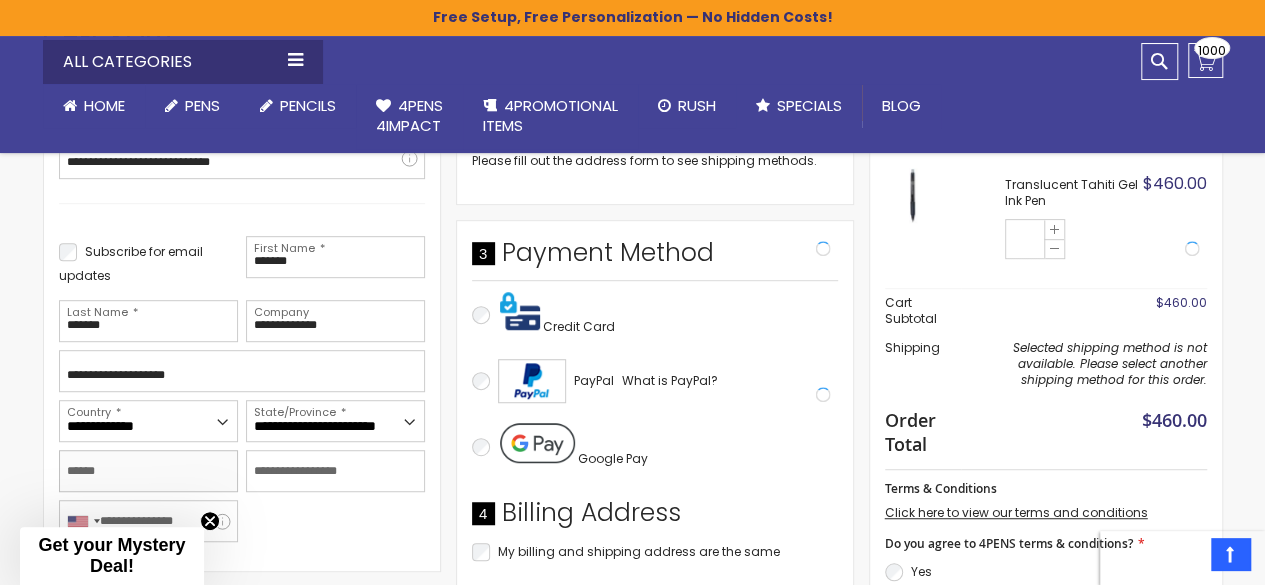 click on "City" at bounding box center (148, 471) 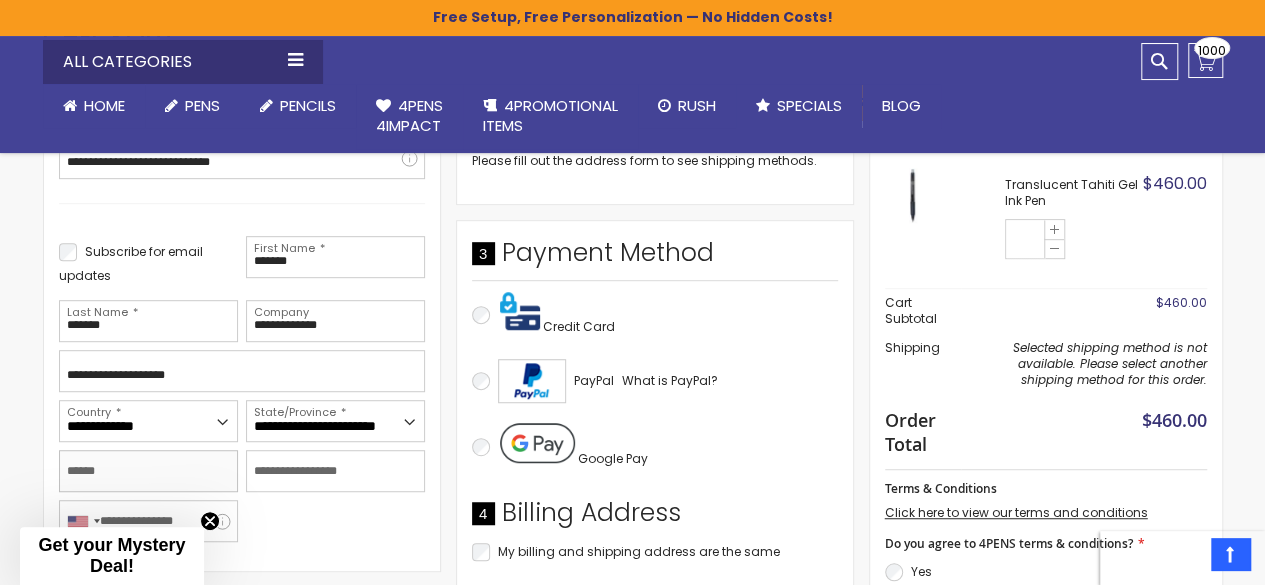 type on "**********" 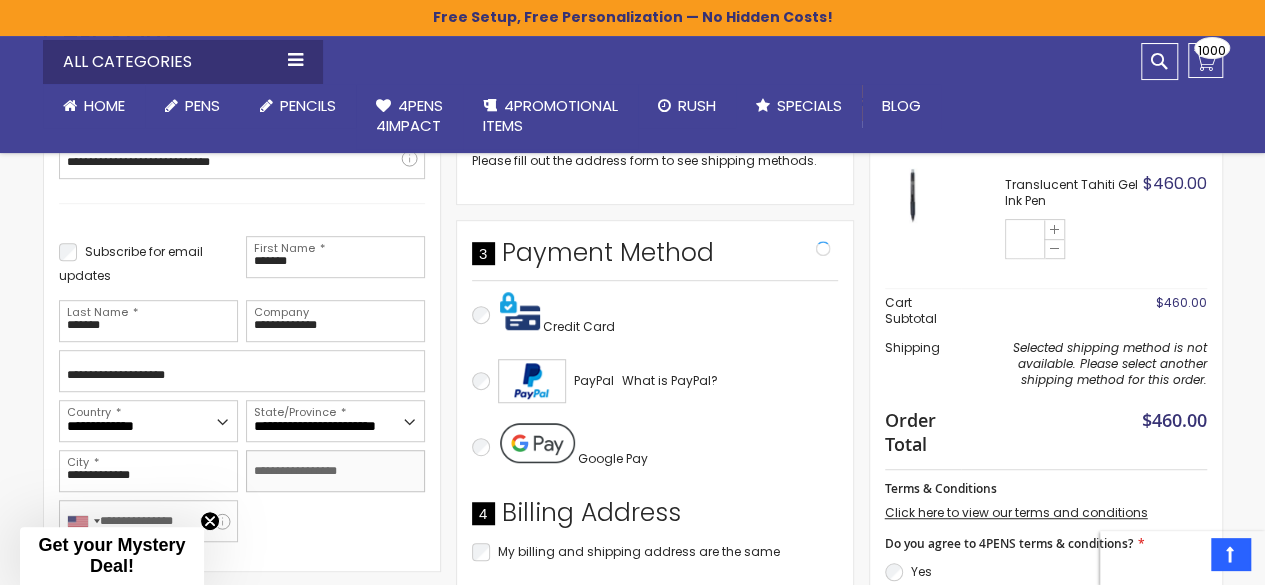click on "Zip/Postal Code" at bounding box center (335, 471) 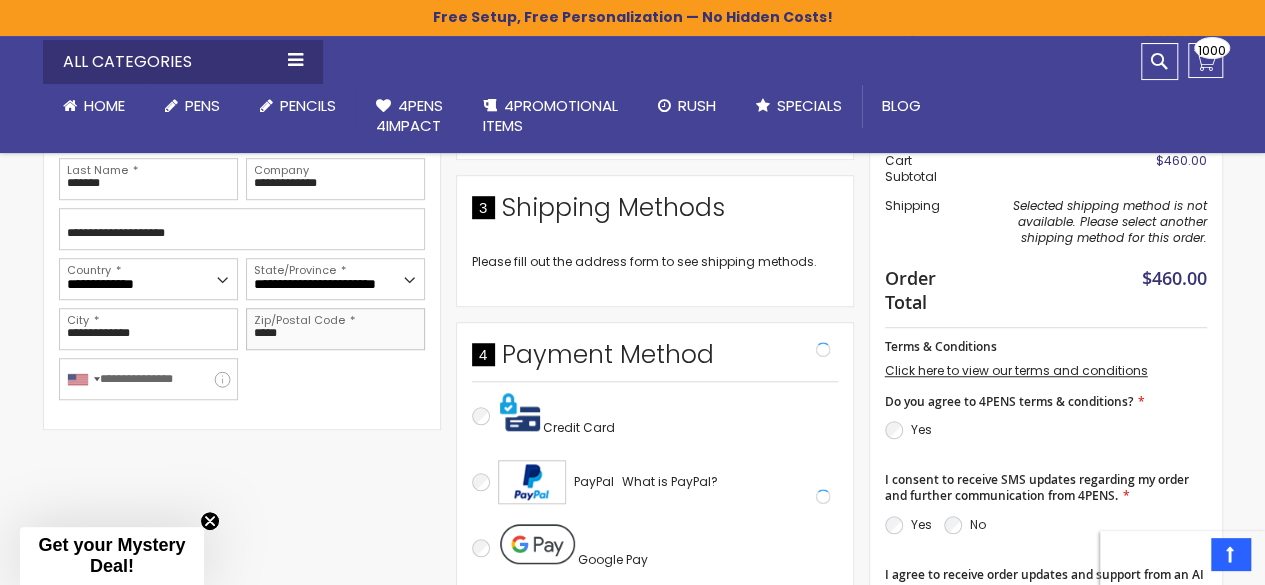 scroll, scrollTop: 580, scrollLeft: 0, axis: vertical 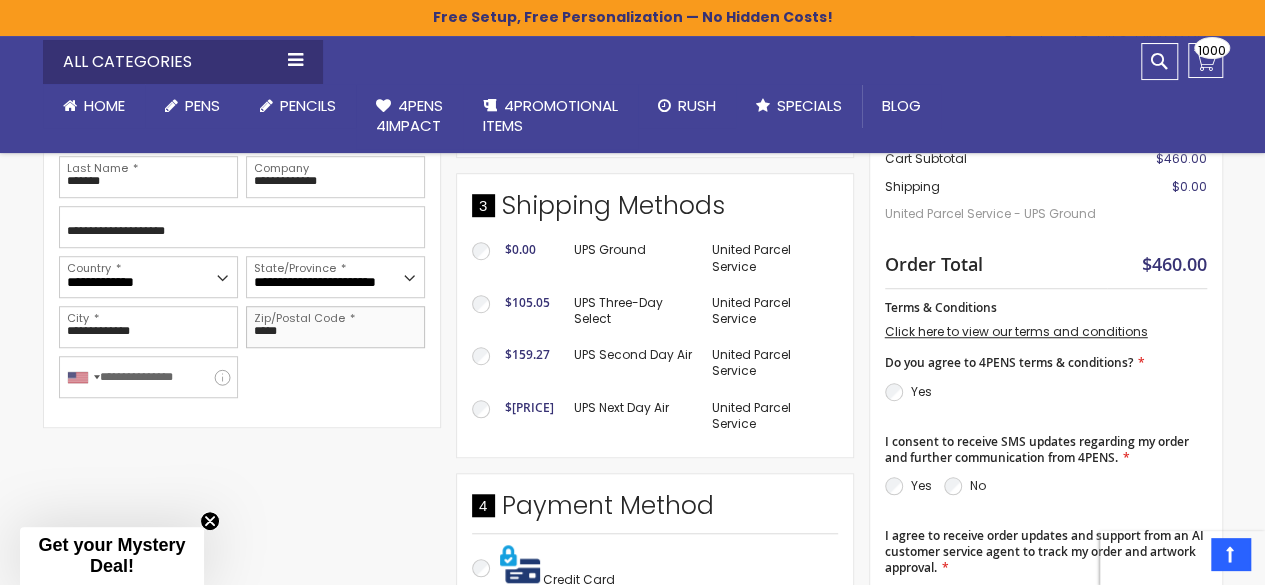 type on "*****" 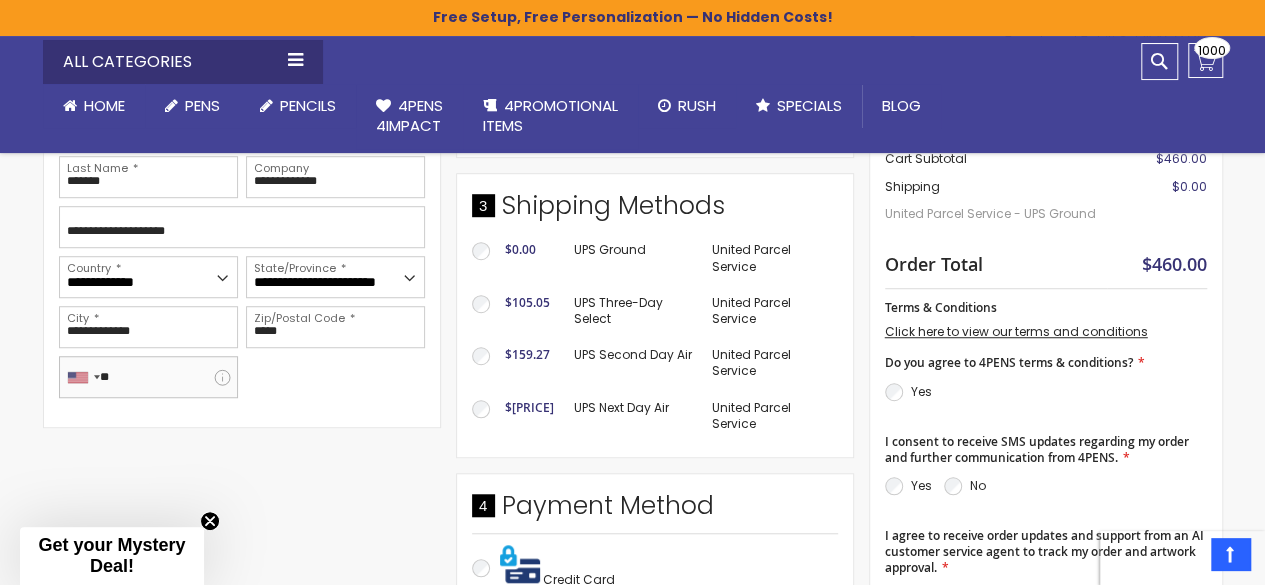 click on "**" at bounding box center (148, 377) 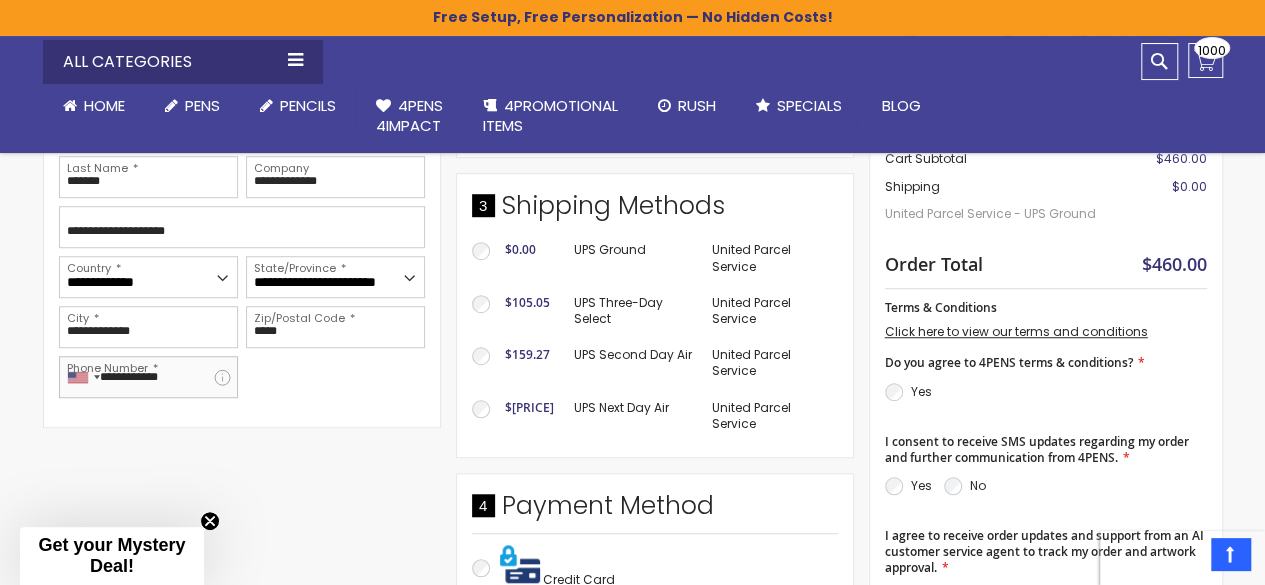 type on "**********" 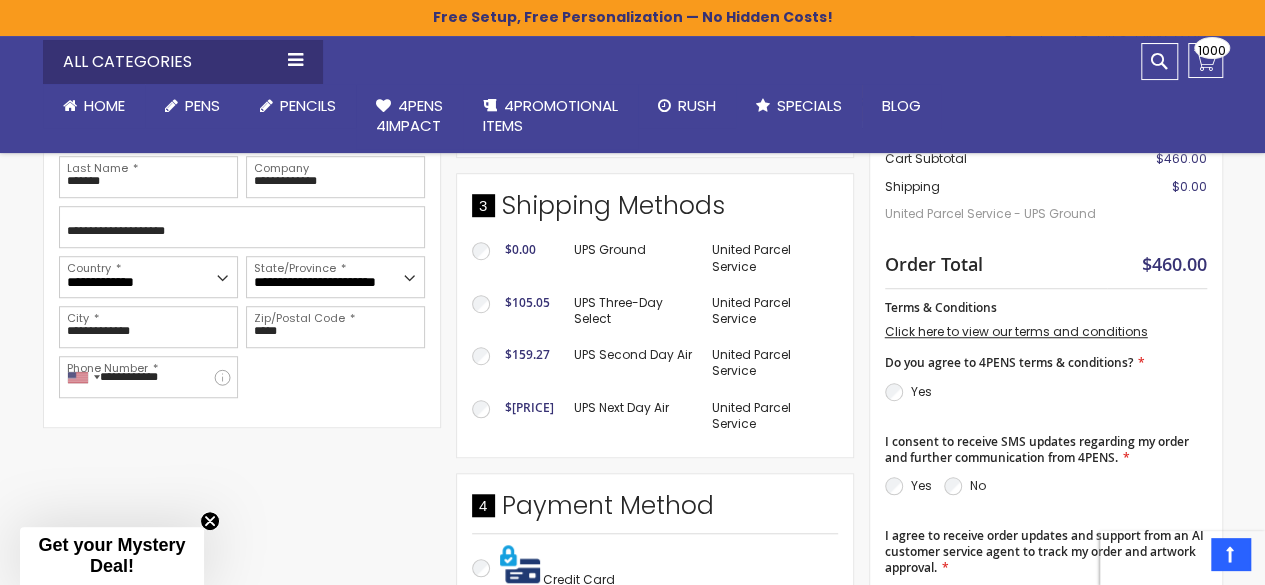 click on "**********" at bounding box center (456, 412) 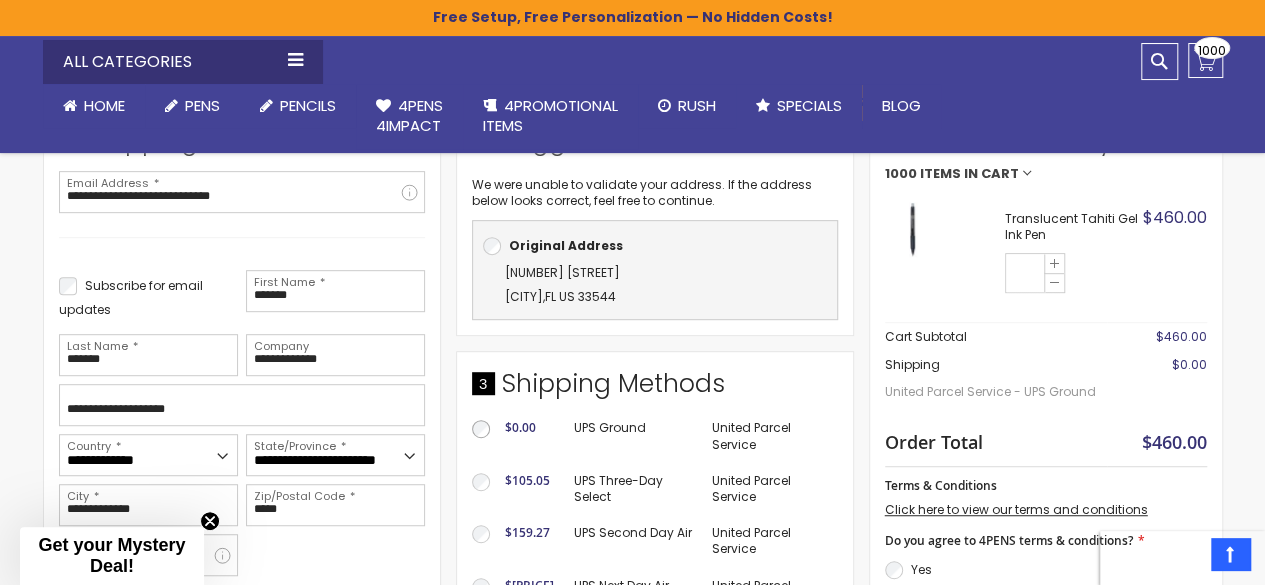 scroll, scrollTop: 368, scrollLeft: 0, axis: vertical 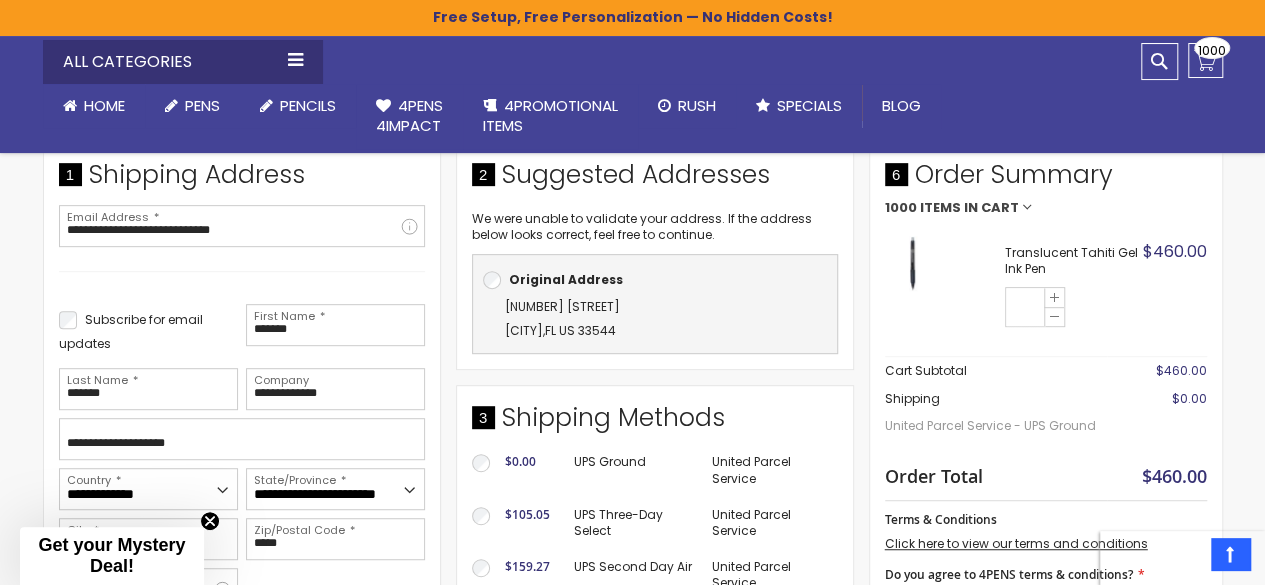 click on "Skip to Content
sample
Wishlist
Sign Out
Sign In
Sign In
Login
Forgot Your Password?
Create an Account
My Account
Toggle Nav
Search
All Categories
Pens" at bounding box center [632, 772] 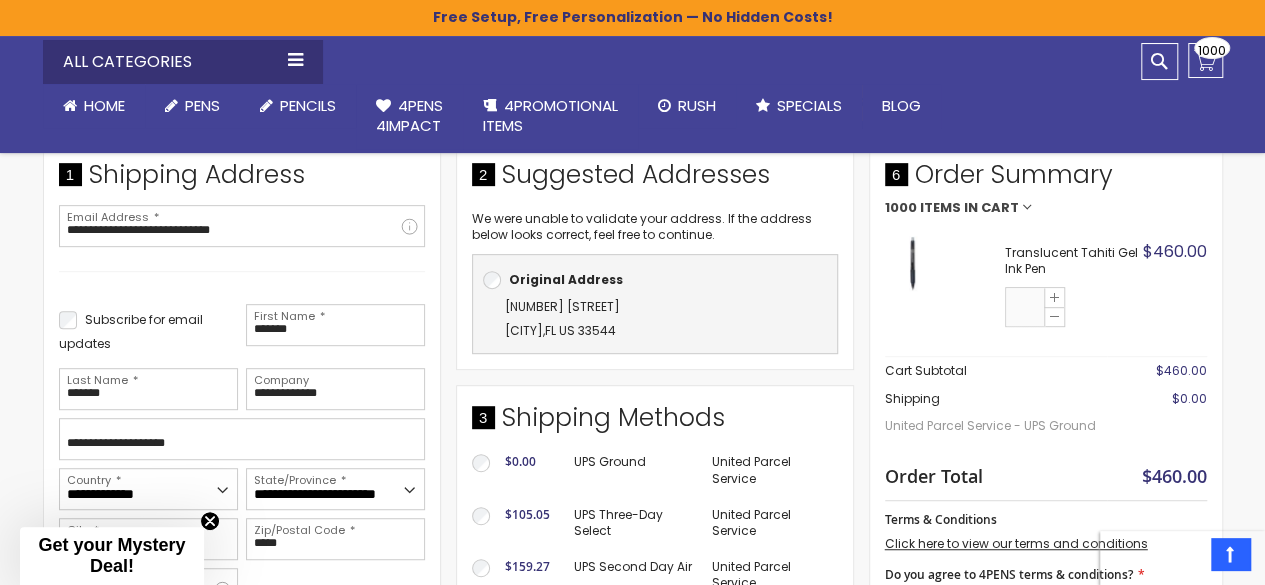 click on "****" at bounding box center (1026, 308) 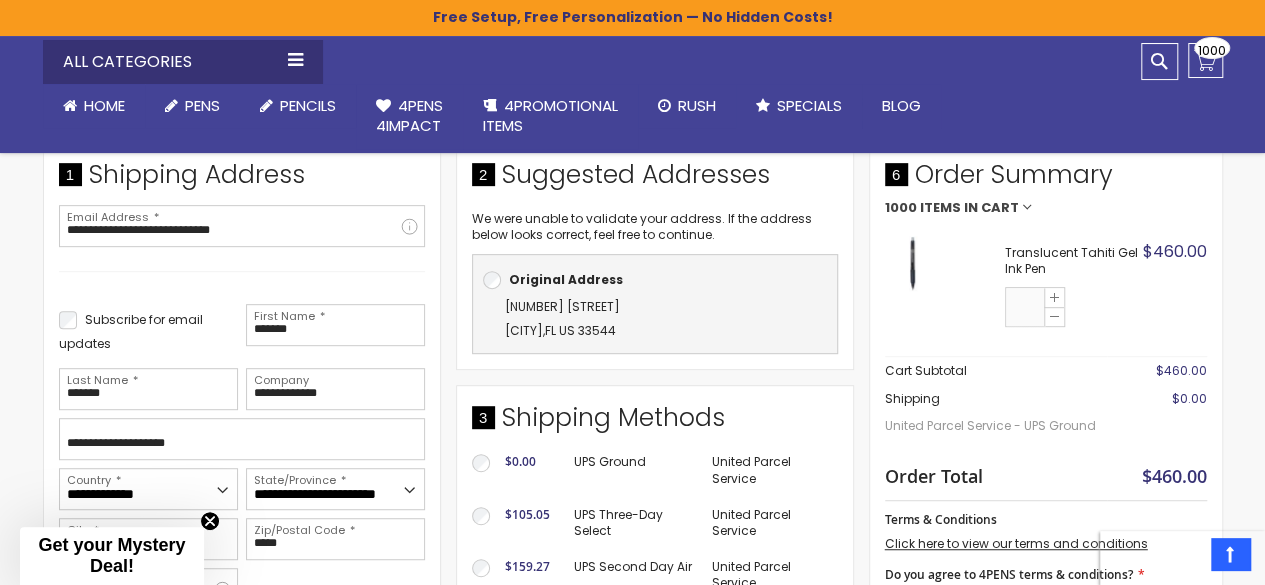 type on "***" 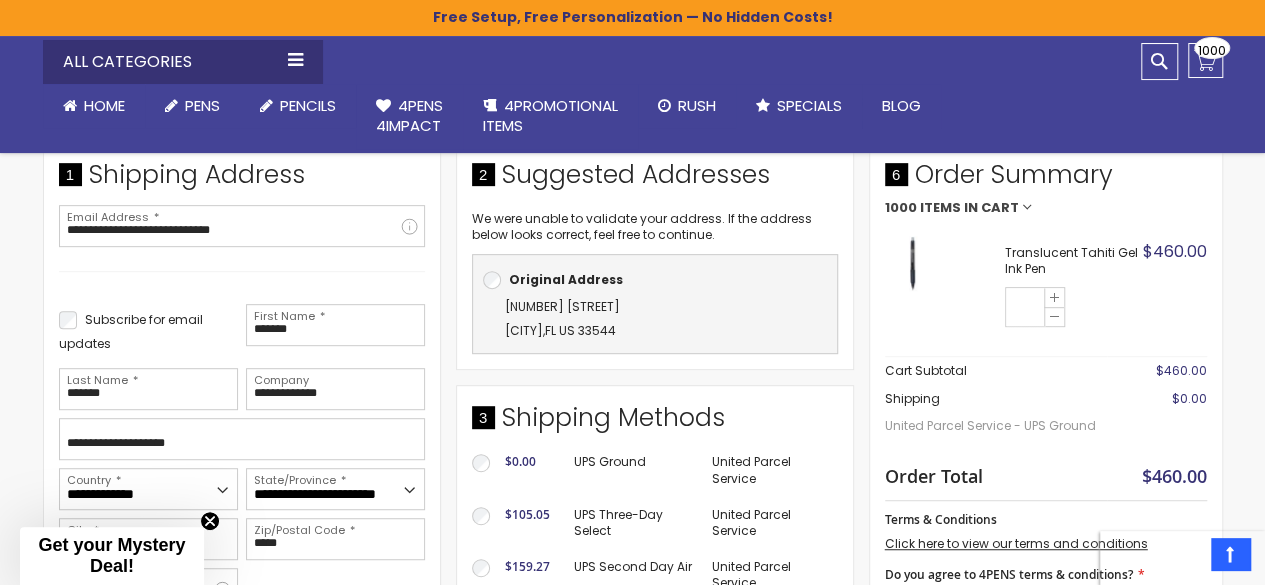click on "Translucent Tahiti Gel Ink Pen
Qty
***
$460.00
View Details
Options Details
Select A Color
Black
Ink Color
Black
White" at bounding box center [1046, 289] 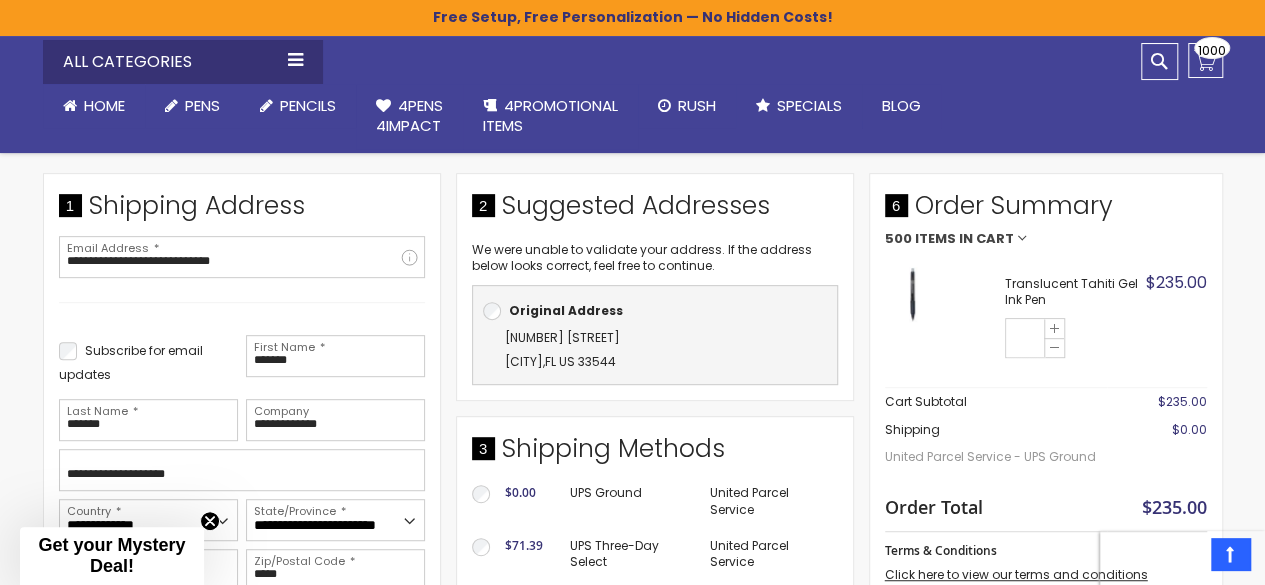 scroll, scrollTop: 368, scrollLeft: 0, axis: vertical 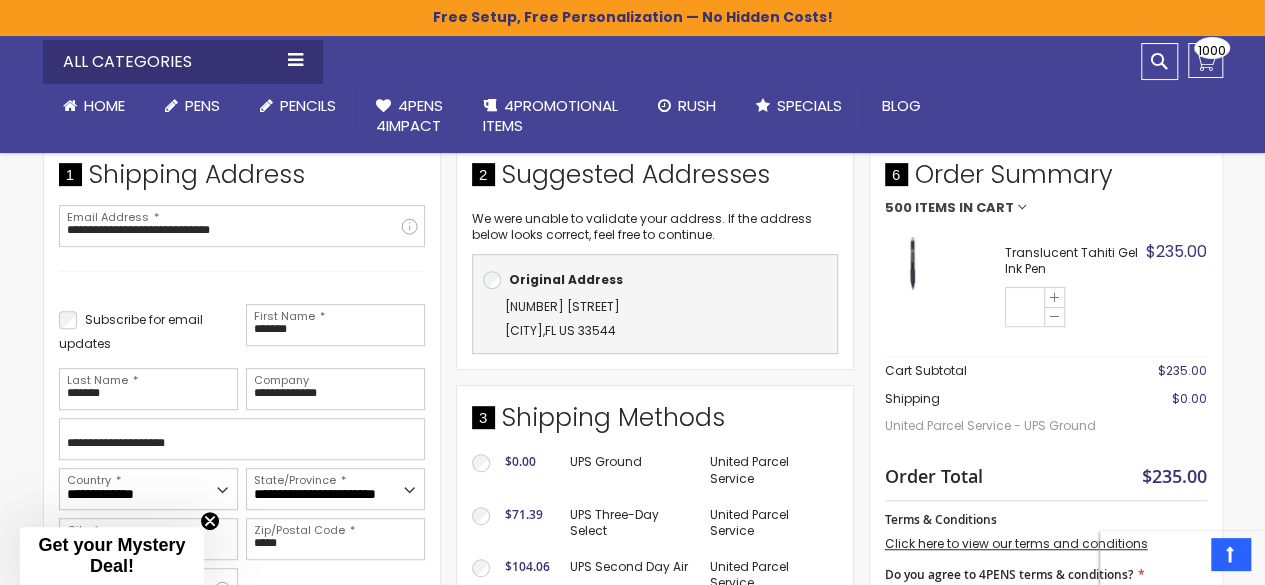 click on "All Categories
Plastic Pens
Metal Pens
Stylus Pens
Pencils
Bic® pens
On Sale / Closeouts
Gel Ink Pens
Lighted Pens
Go to    Lighted Pens
Stick pens
Highlighter Pens / Markers
Made in USA
New Arrivals
Menu
Home
Pens
Go to    Pens
Plastic Pens Metal Pens Grip Pens Laser Engraved Pens Go to   Laser Engraved Pens LaserMax® Pens Retractable Pens Wedding Pens BIC® Pens Gel Pens Value Pens Stylus Pens Light Up Pens Stick Pens Mirror Etched Twist Pen Rollerball Antimicrobial Pens" at bounding box center (568, 94) 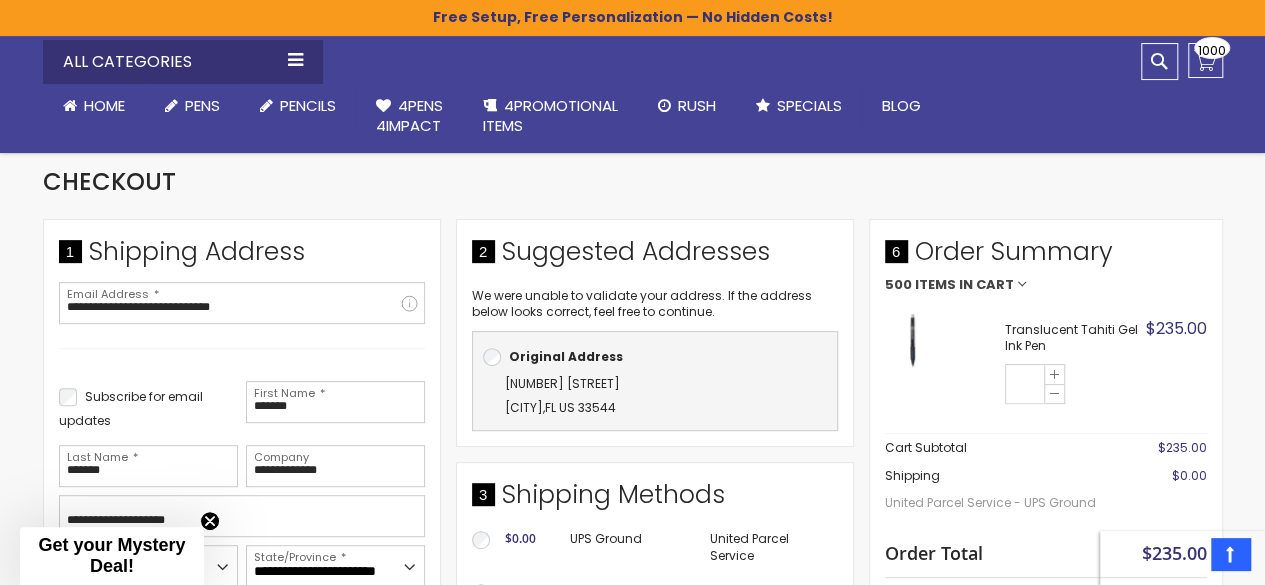 scroll, scrollTop: 268, scrollLeft: 0, axis: vertical 